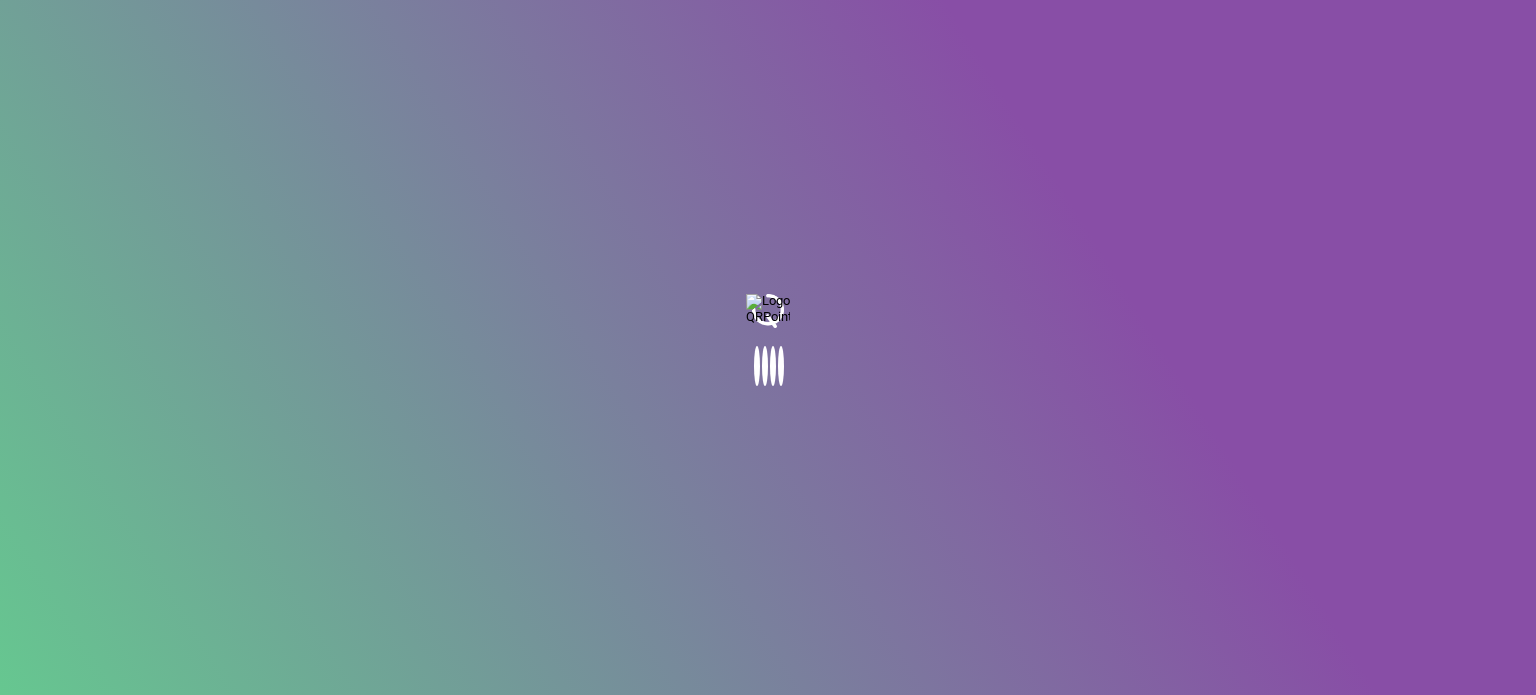 scroll, scrollTop: 0, scrollLeft: 0, axis: both 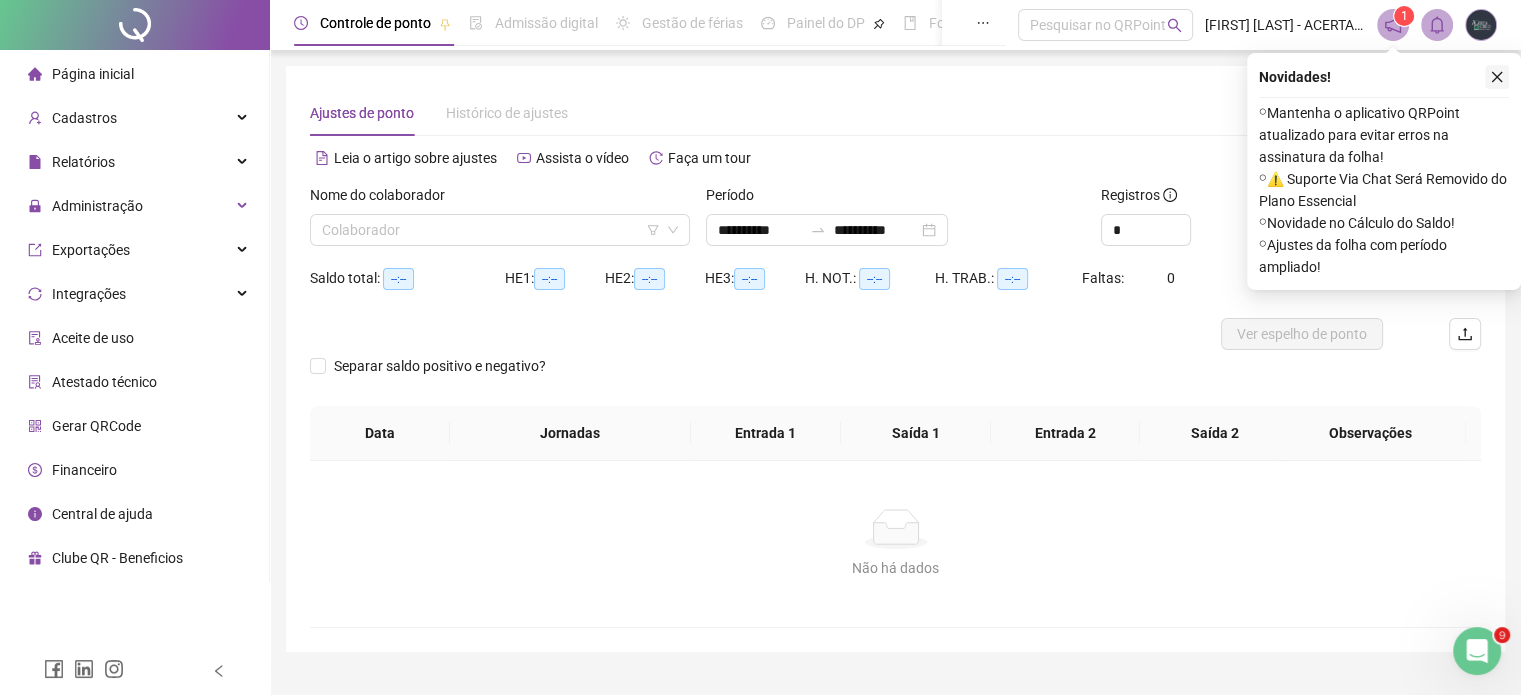 click 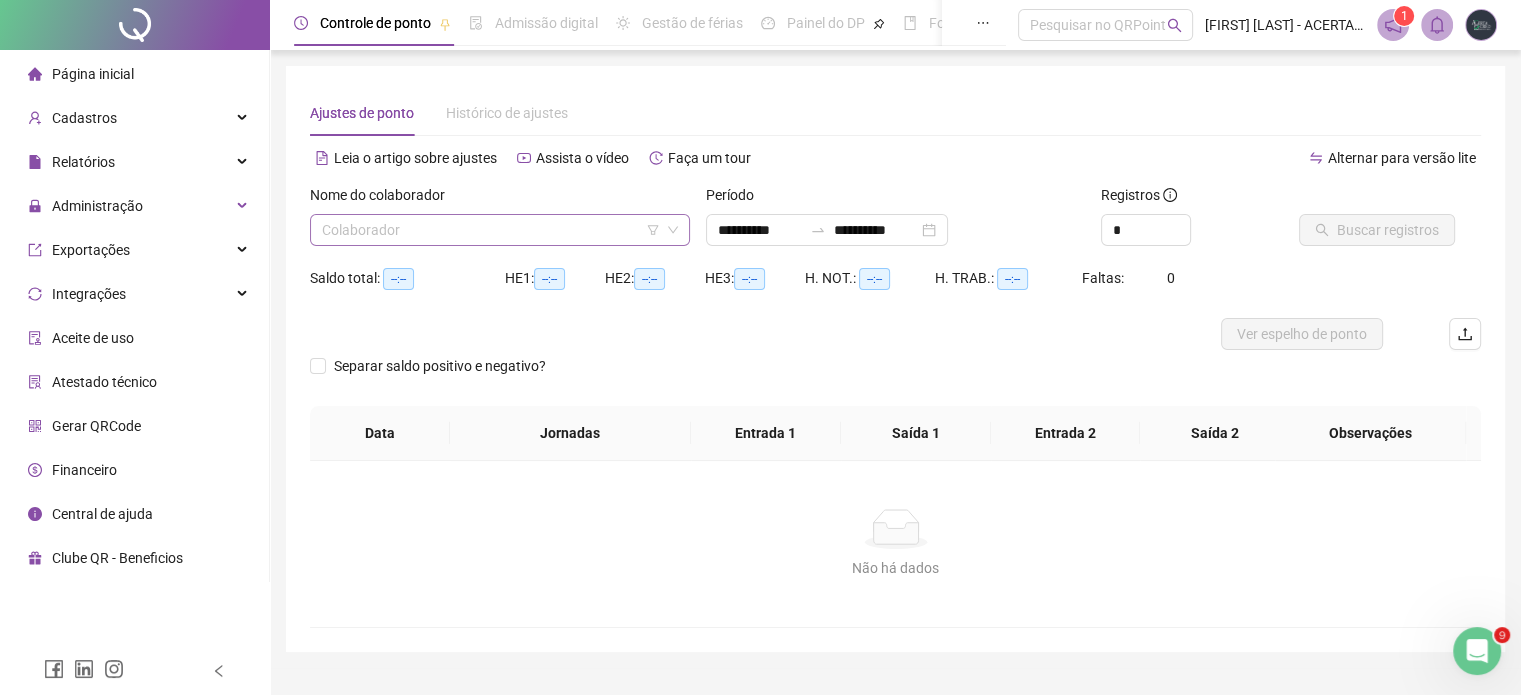 click at bounding box center [491, 230] 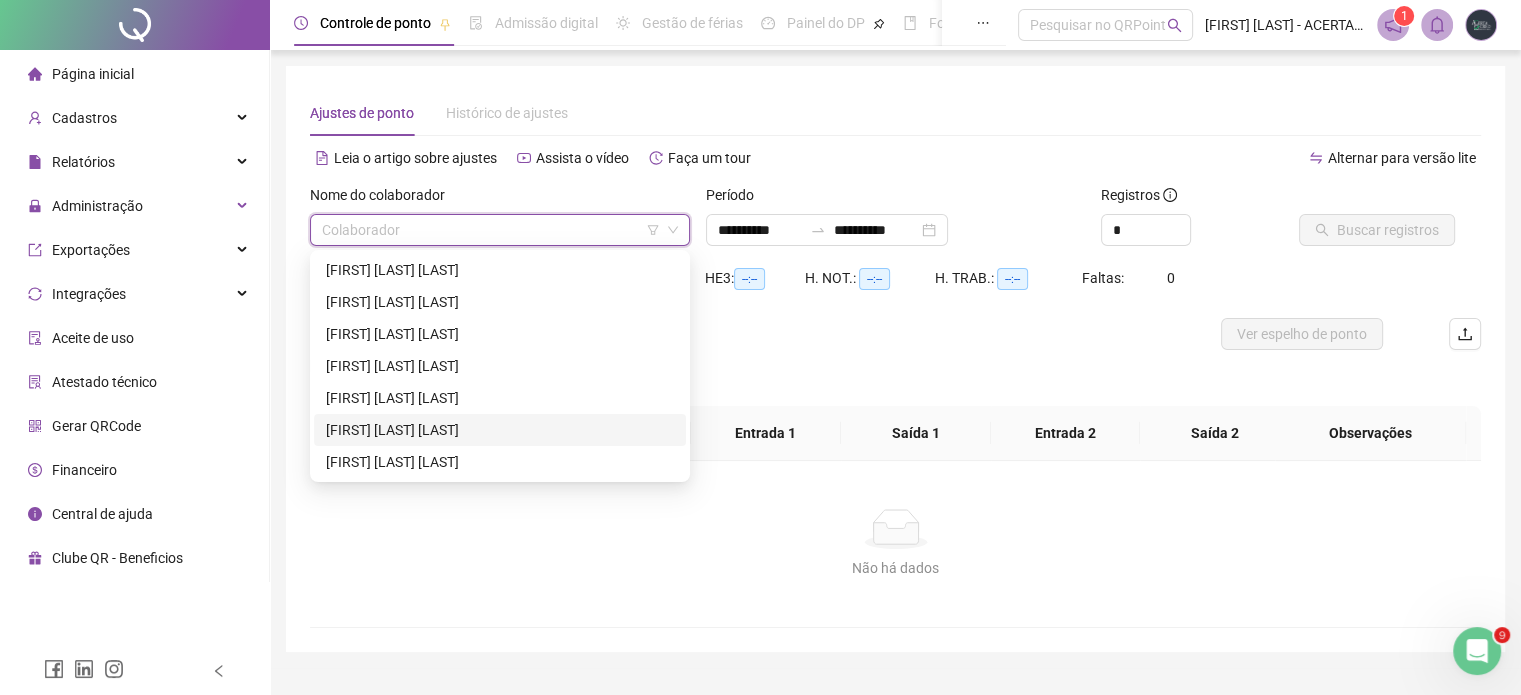 click on "[FIRST] [LAST] [LAST]" at bounding box center (500, 430) 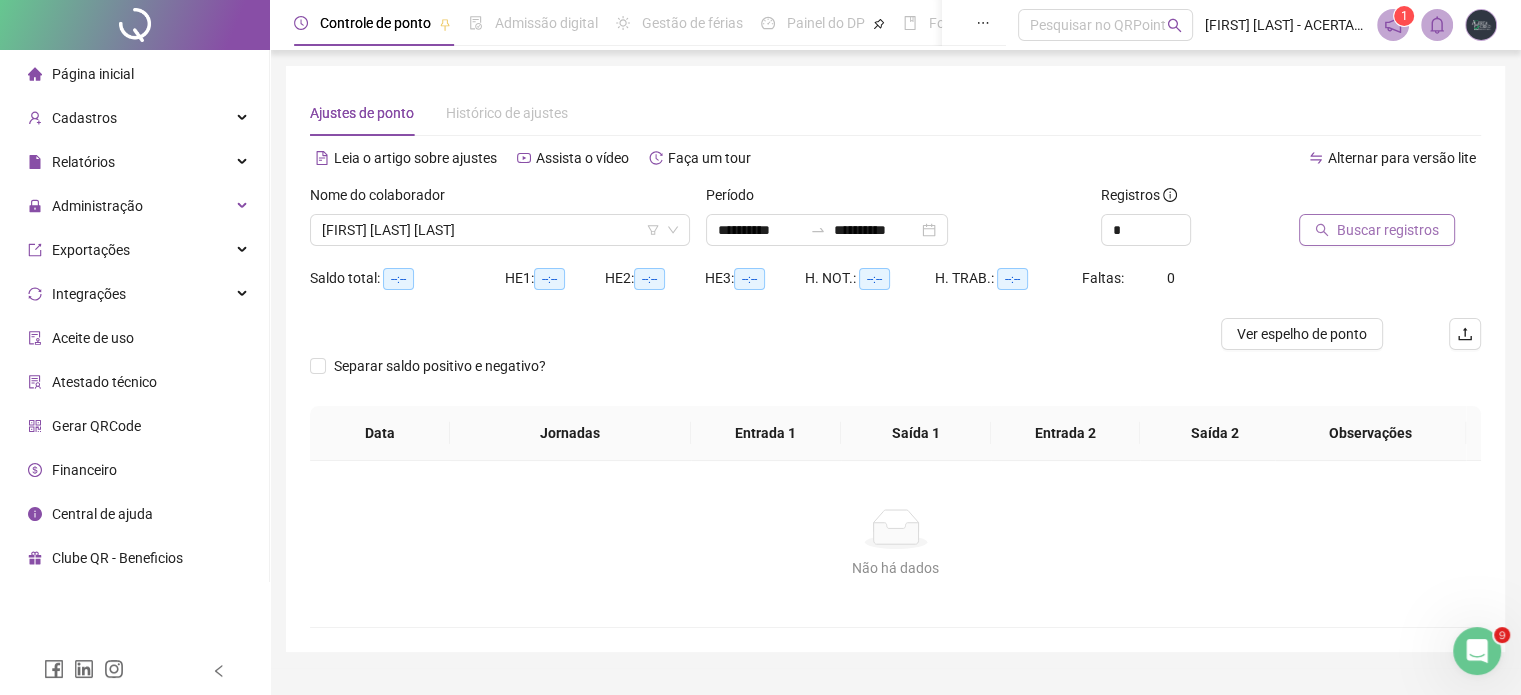 click on "Buscar registros" at bounding box center (1388, 230) 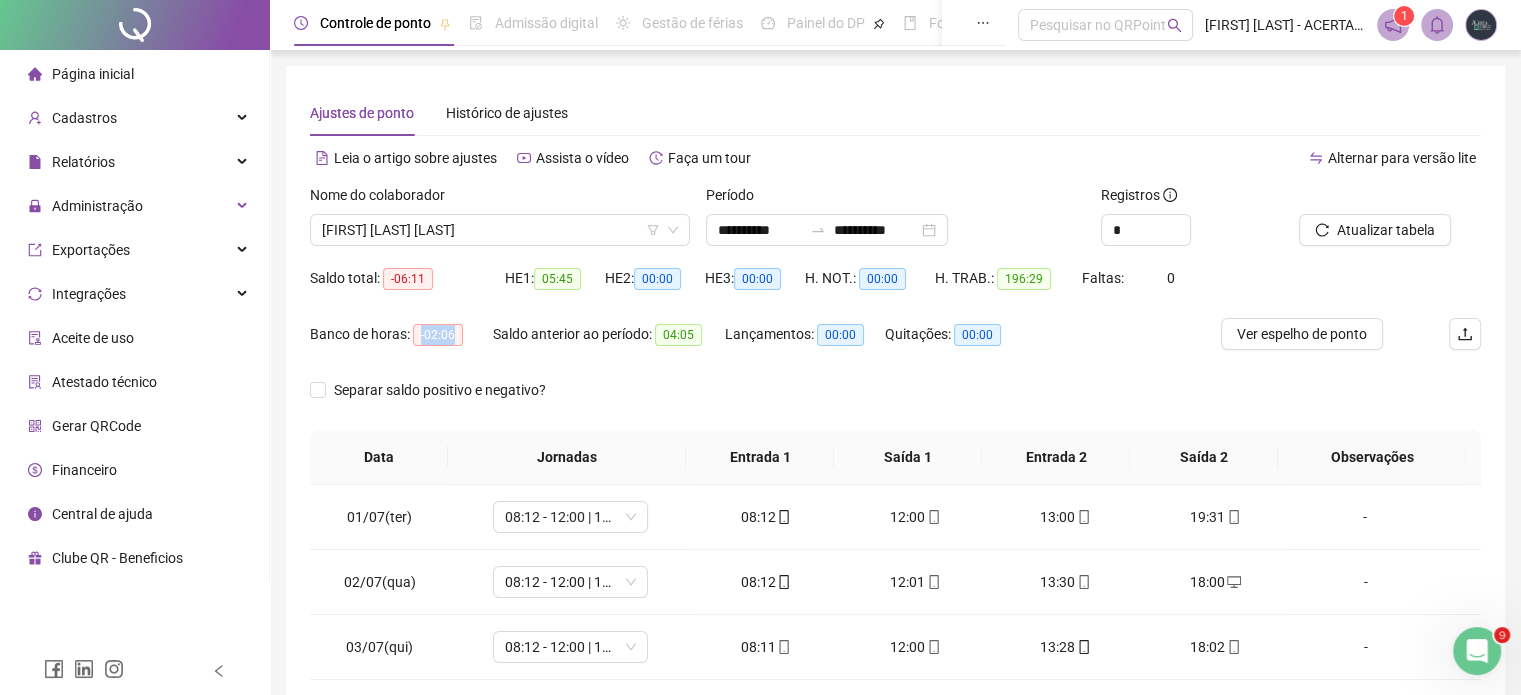 drag, startPoint x: 411, startPoint y: 334, endPoint x: 457, endPoint y: 336, distance: 46.043457 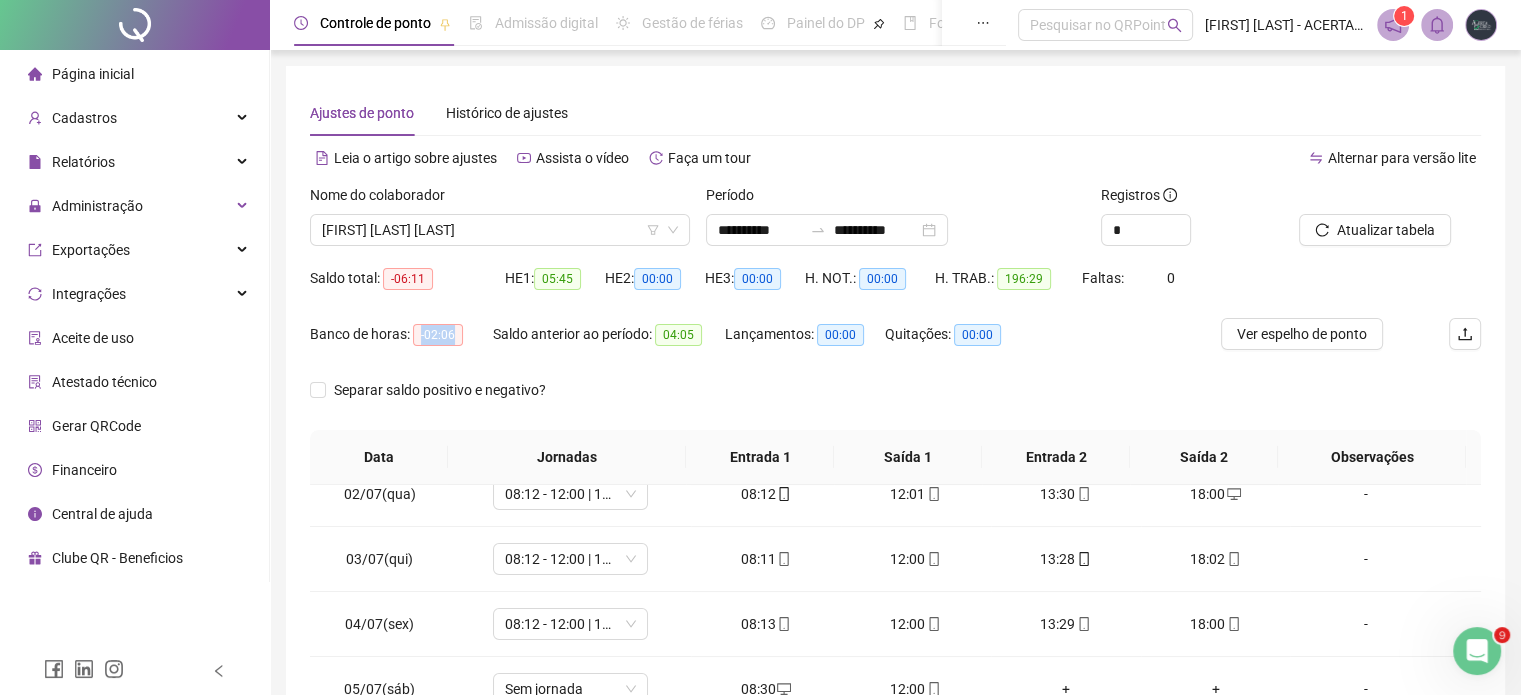 scroll, scrollTop: 500, scrollLeft: 0, axis: vertical 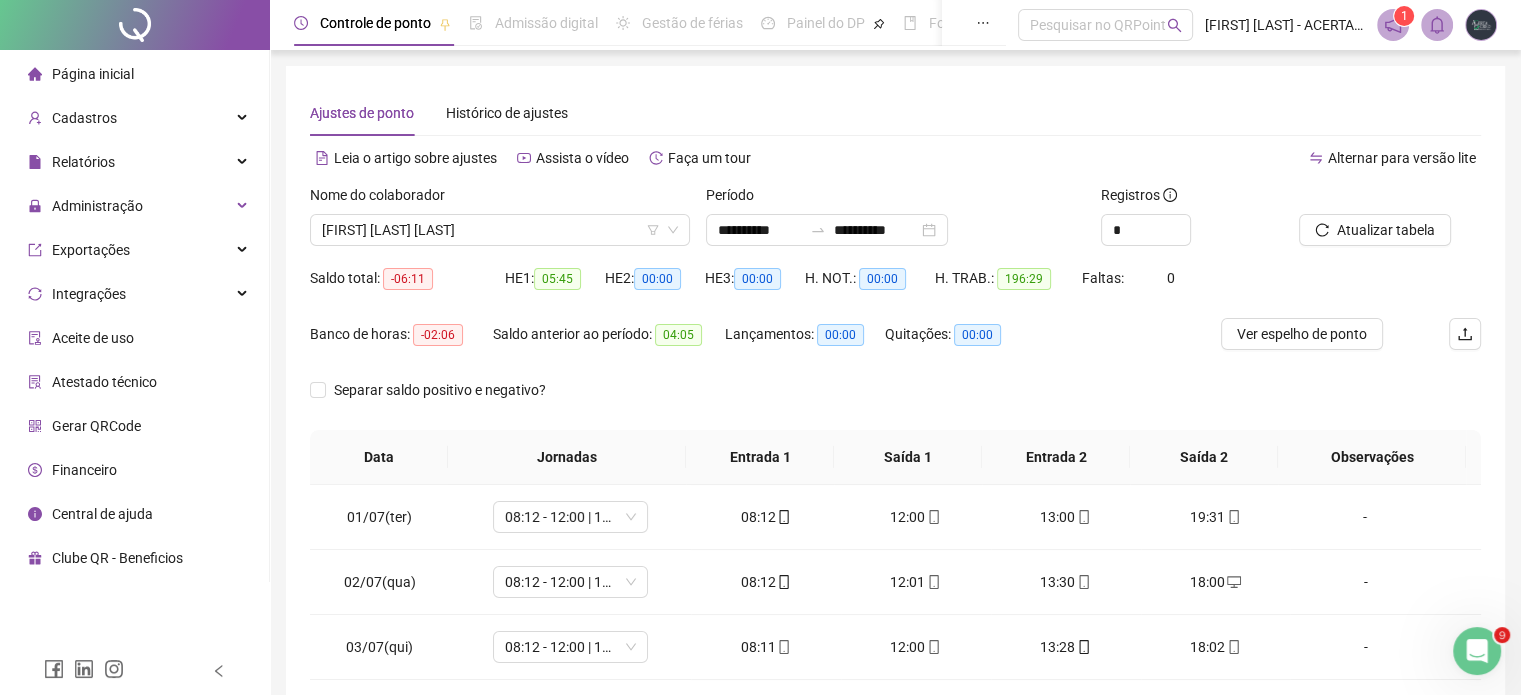 click on "Separar saldo positivo e negativo?" at bounding box center (895, 402) 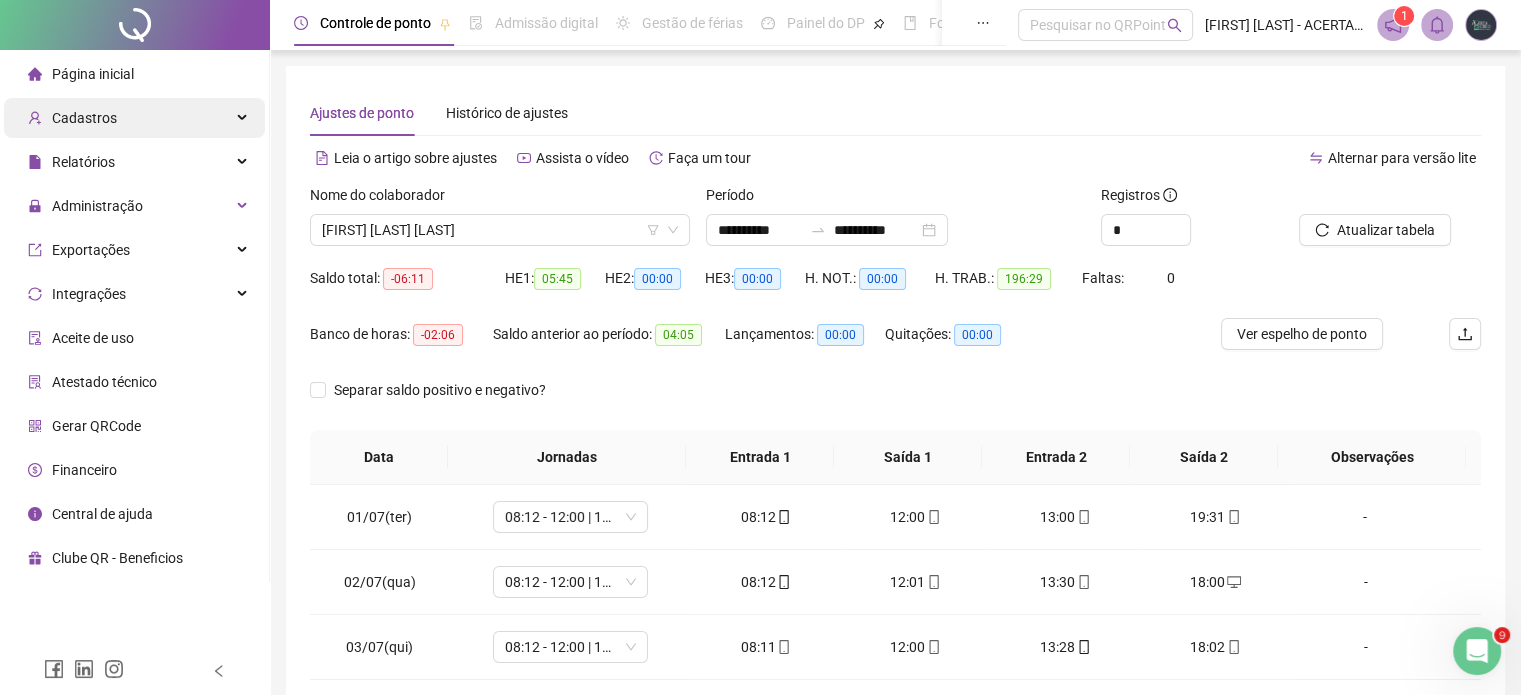 click on "Cadastros" at bounding box center [134, 118] 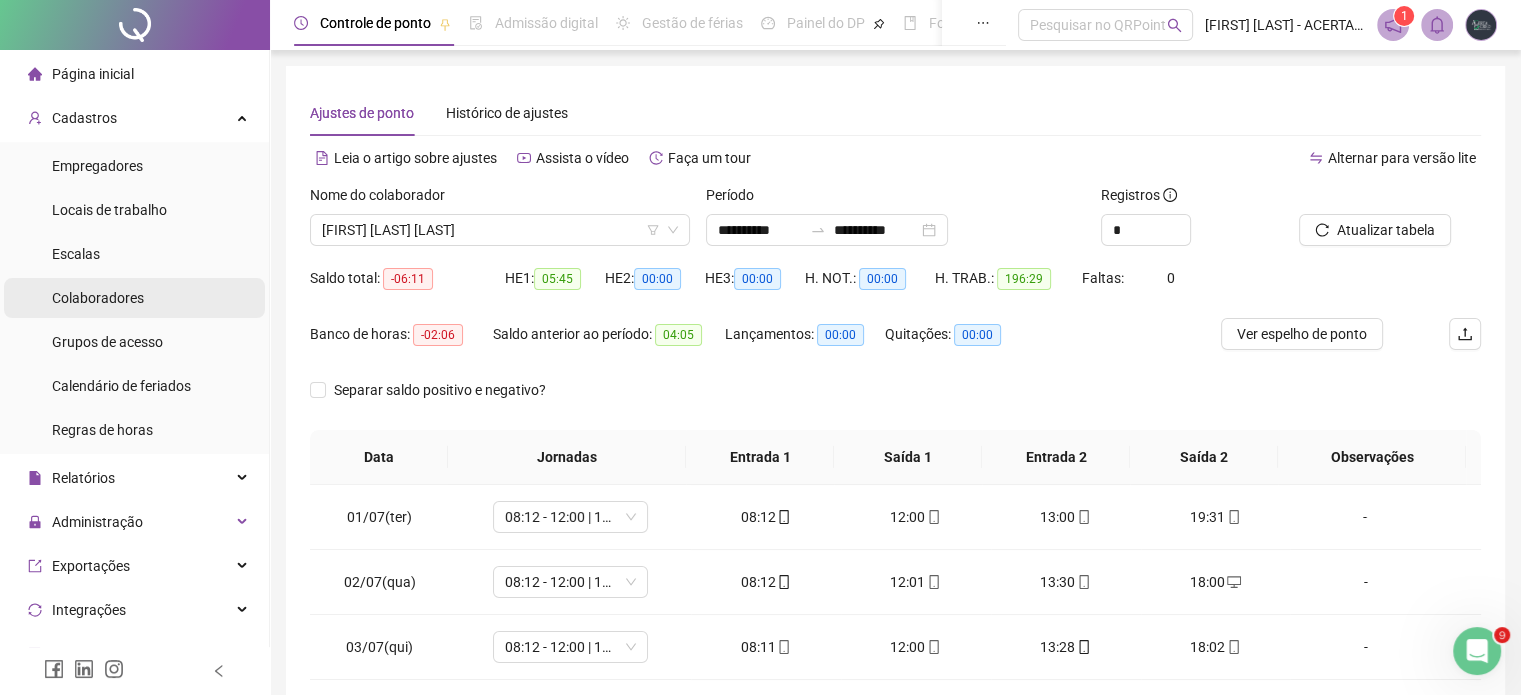 click on "Colaboradores" at bounding box center (98, 298) 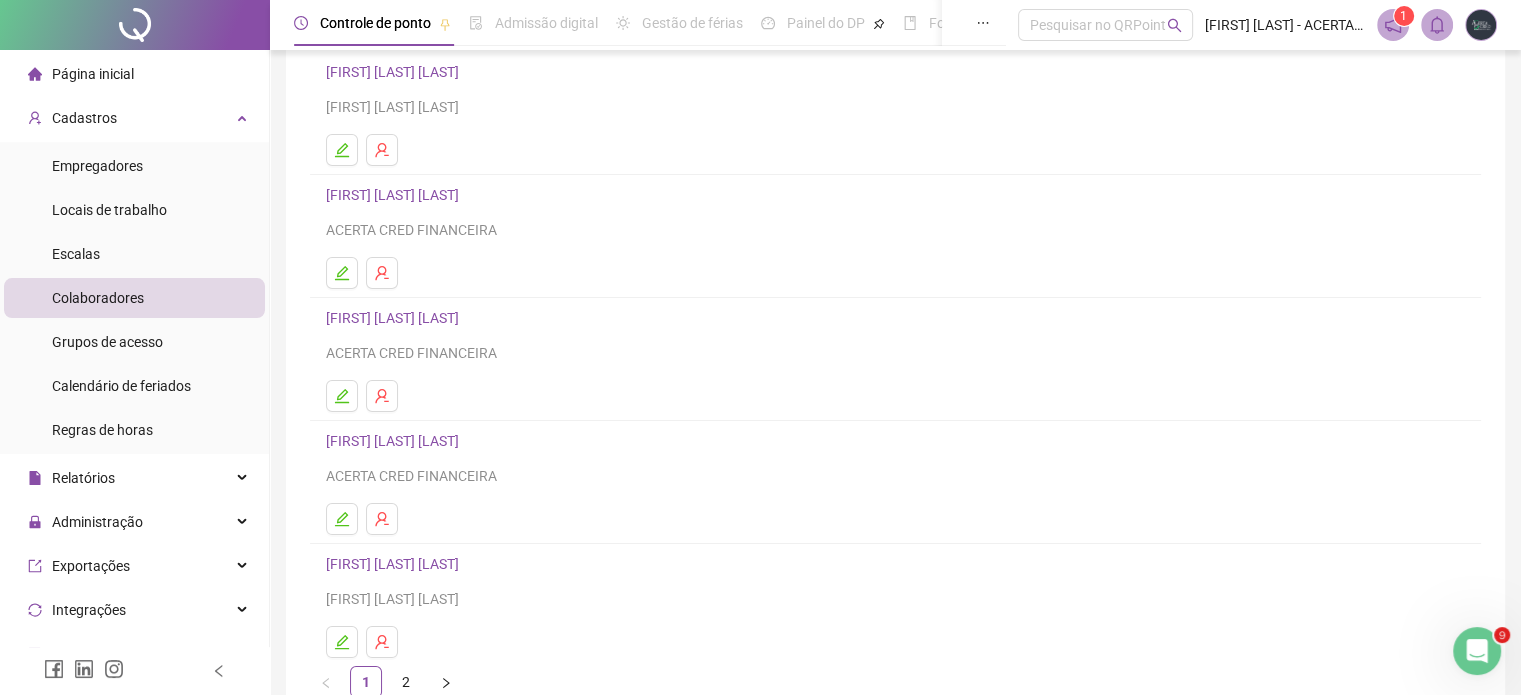 scroll, scrollTop: 271, scrollLeft: 0, axis: vertical 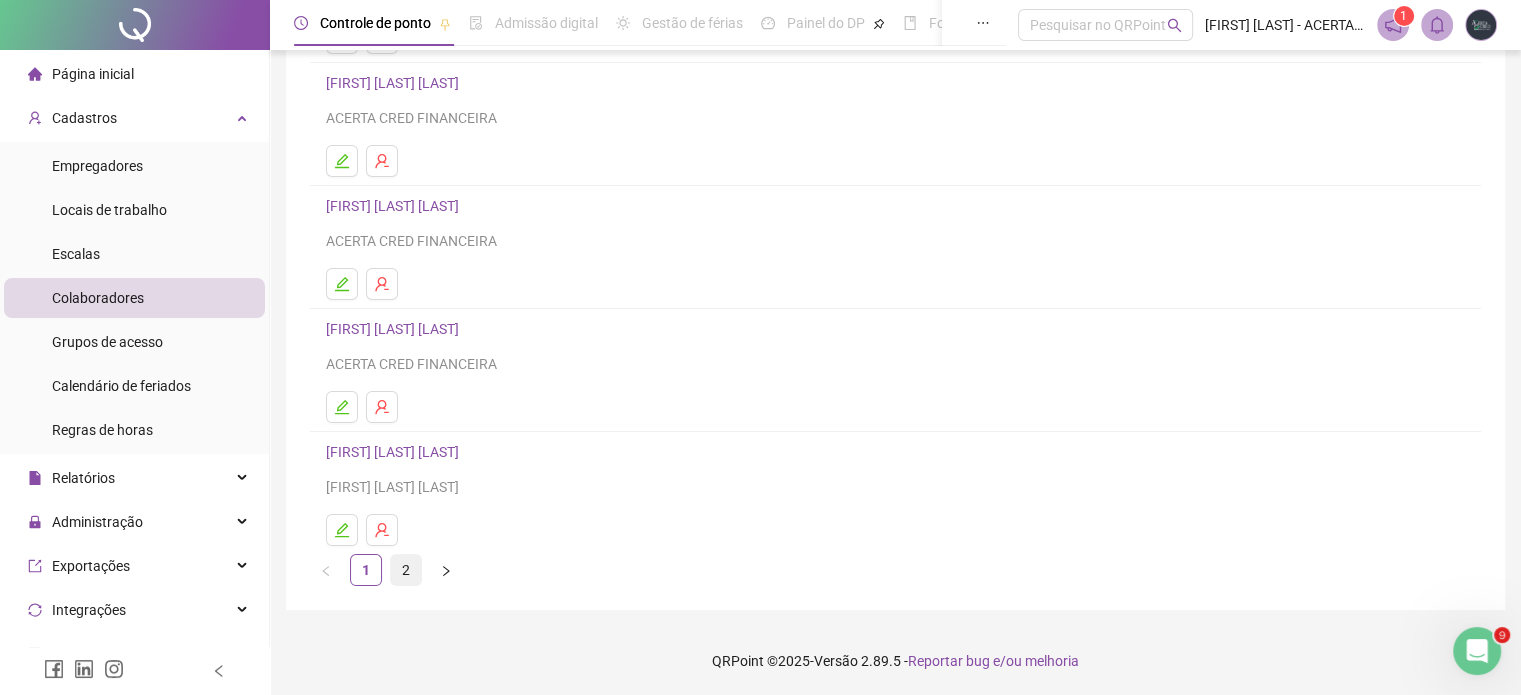 click on "2" at bounding box center (406, 570) 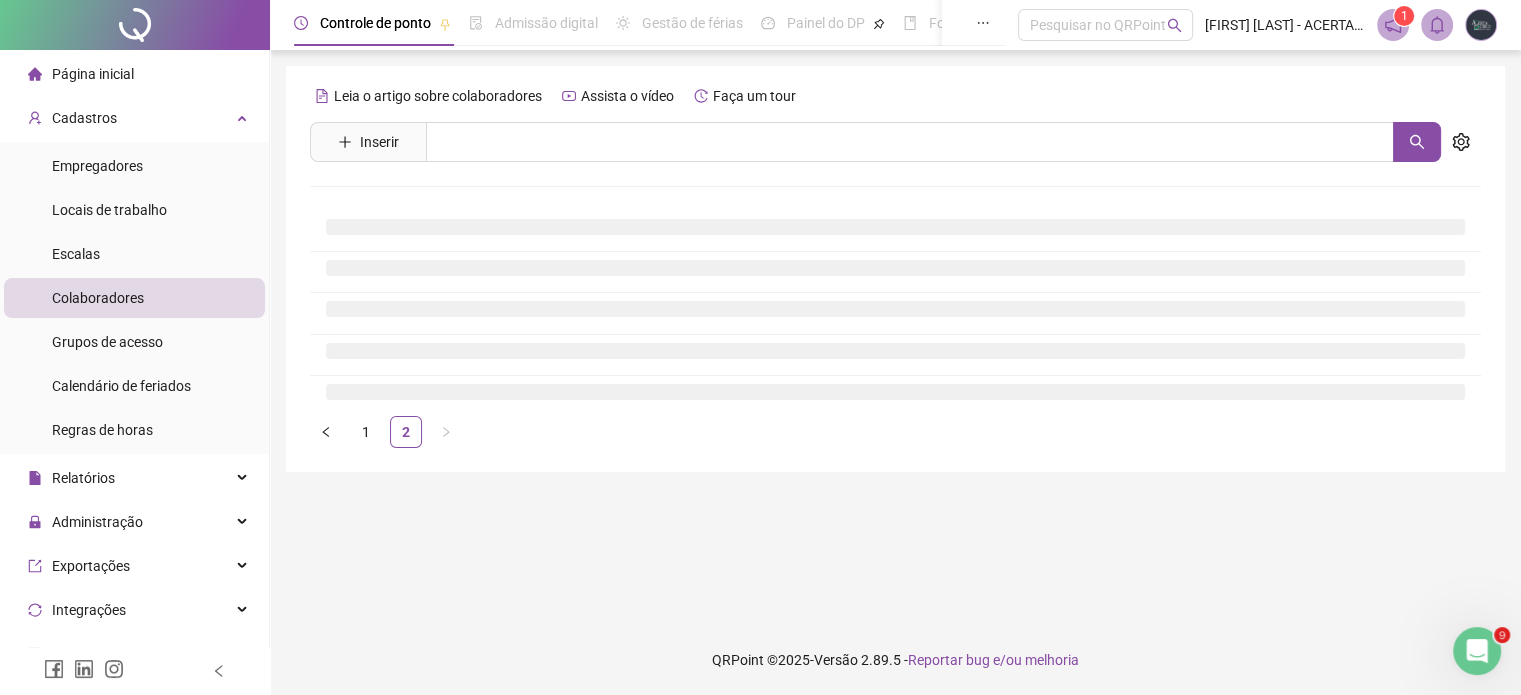 scroll, scrollTop: 0, scrollLeft: 0, axis: both 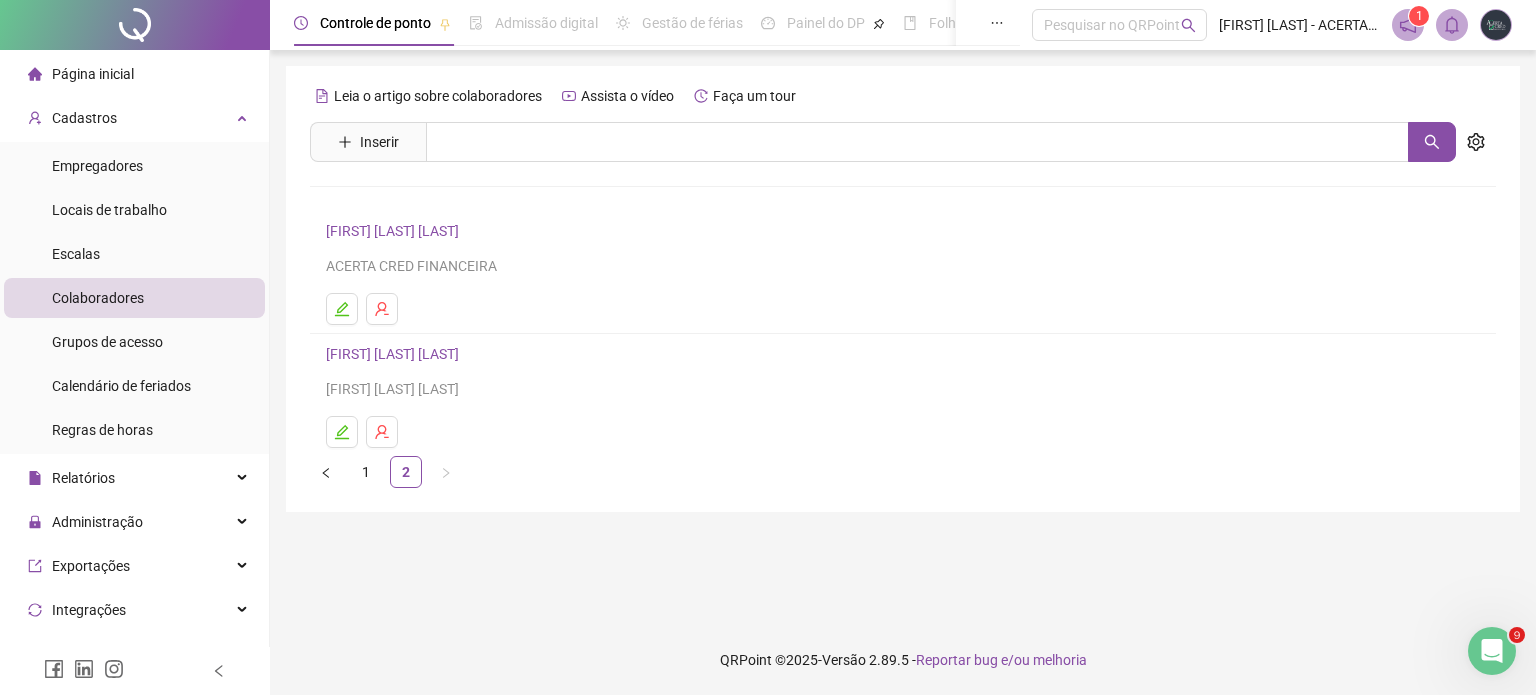 click on "[FIRST] [LAST] [LAST]" at bounding box center (395, 231) 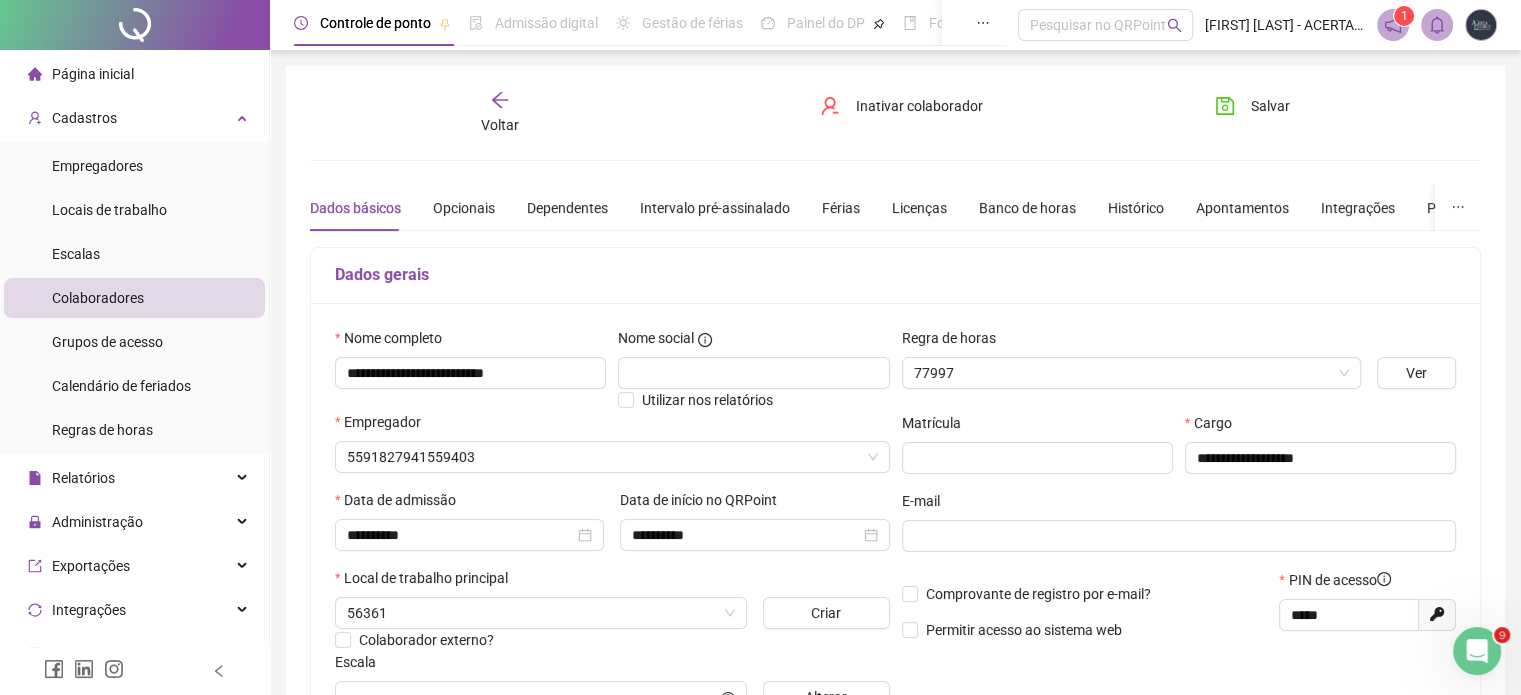 type on "*********" 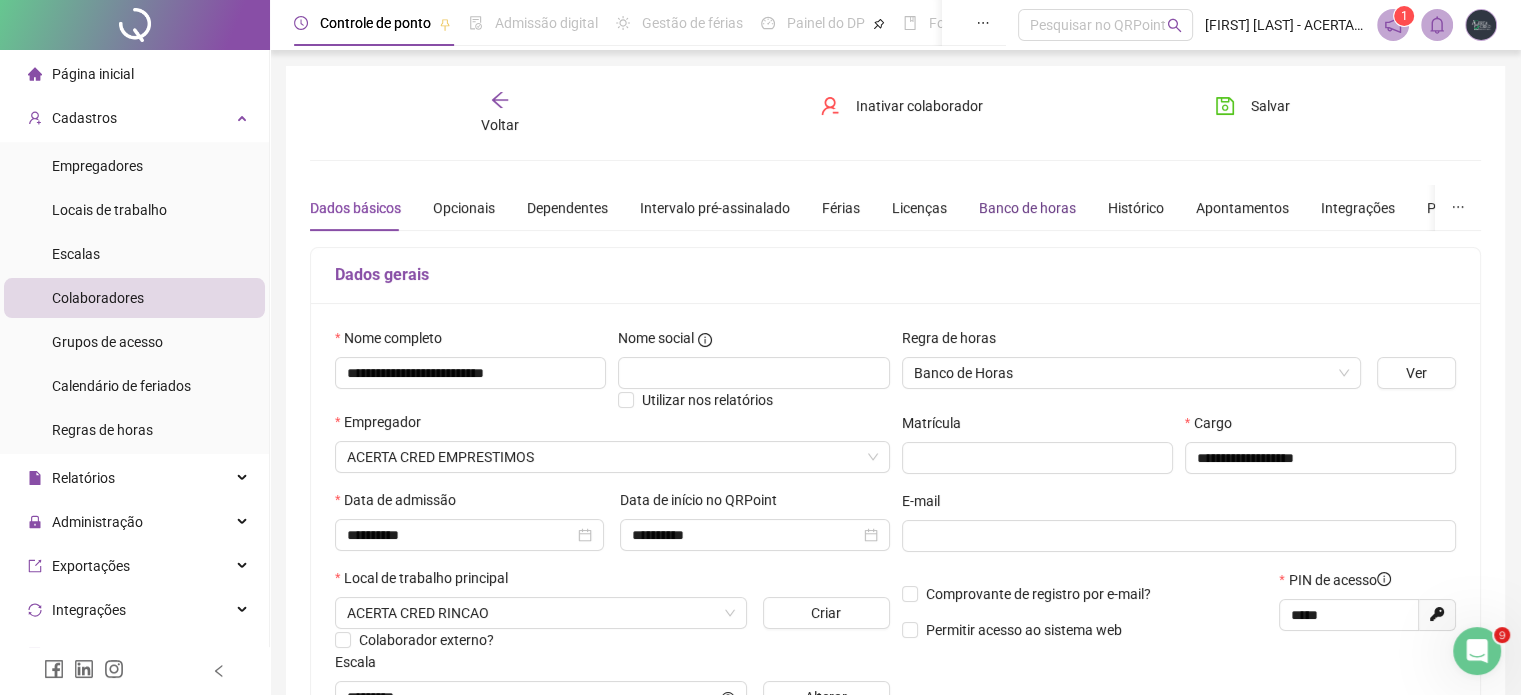 click on "Banco de horas" at bounding box center [1027, 208] 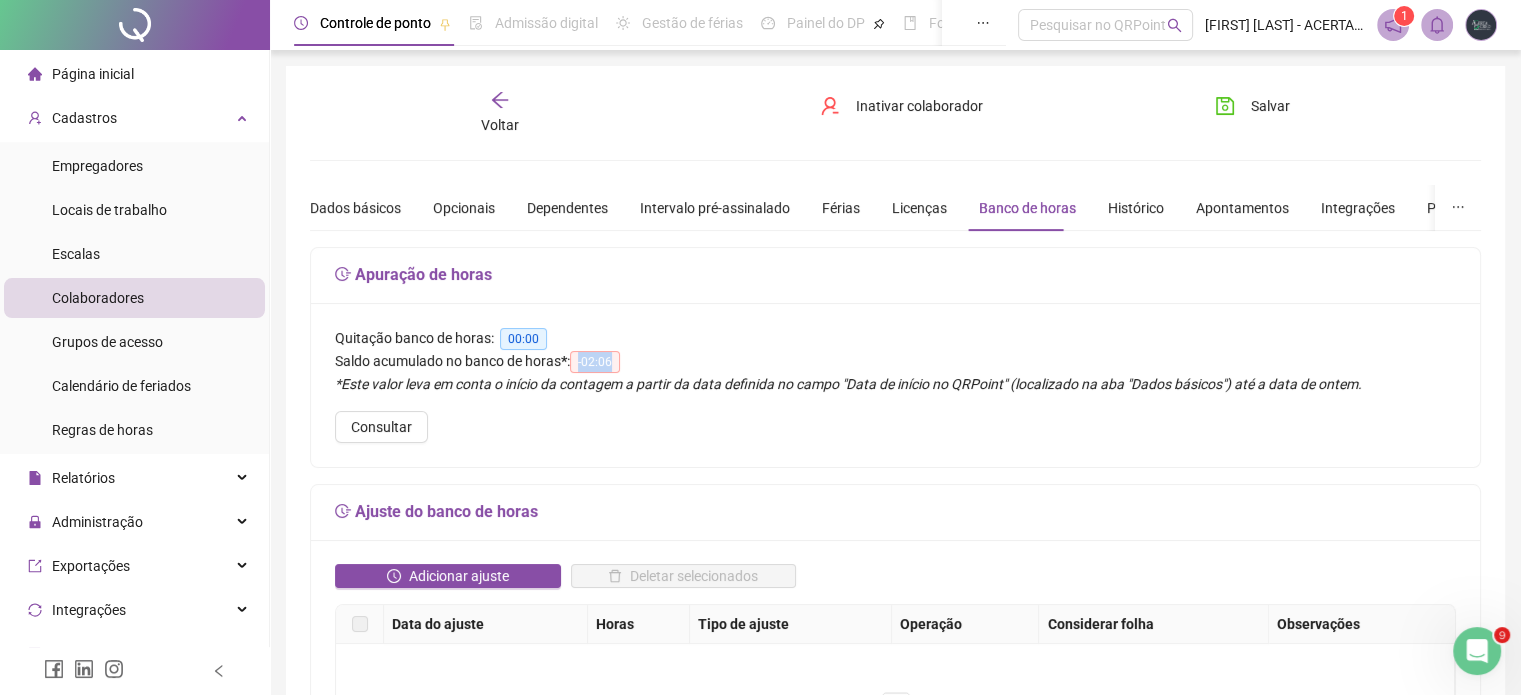 drag, startPoint x: 586, startPoint y: 358, endPoint x: 660, endPoint y: 364, distance: 74.24284 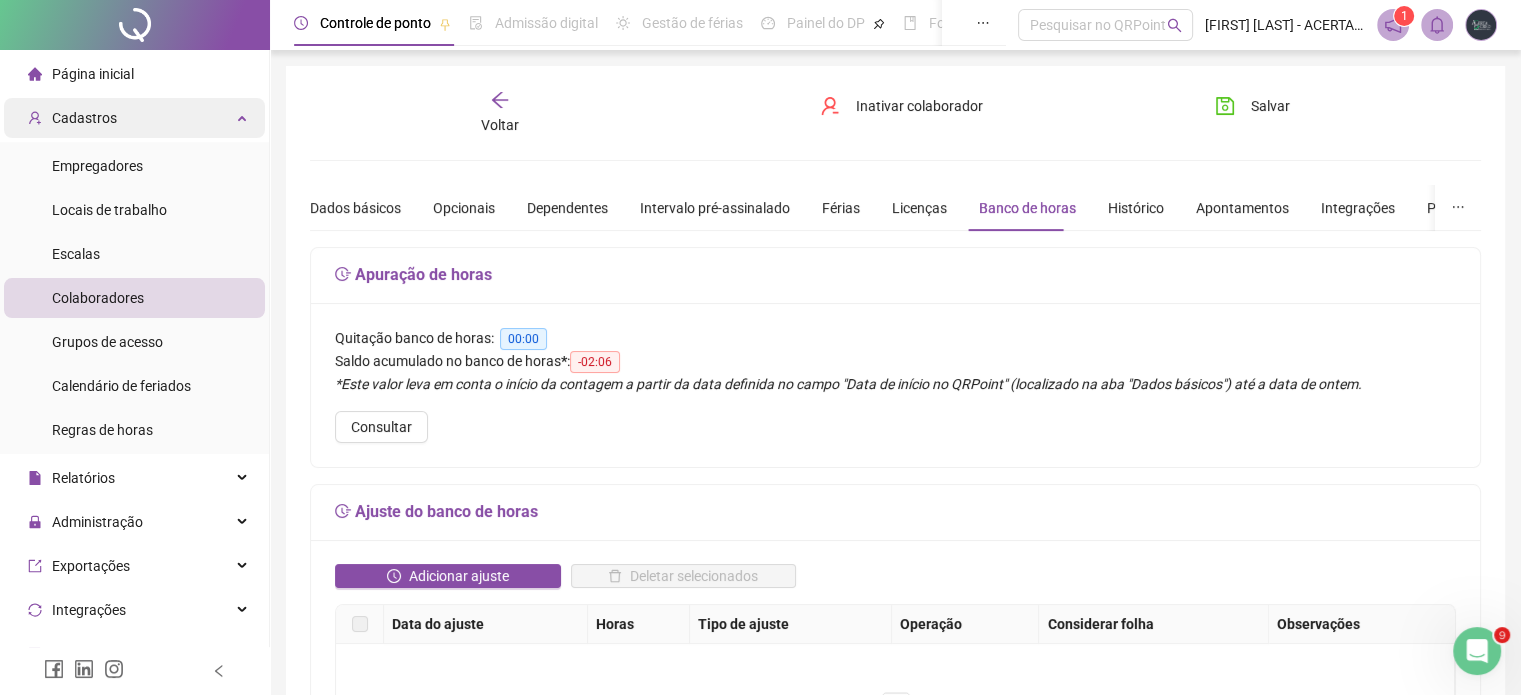 click on "Cadastros" at bounding box center (134, 118) 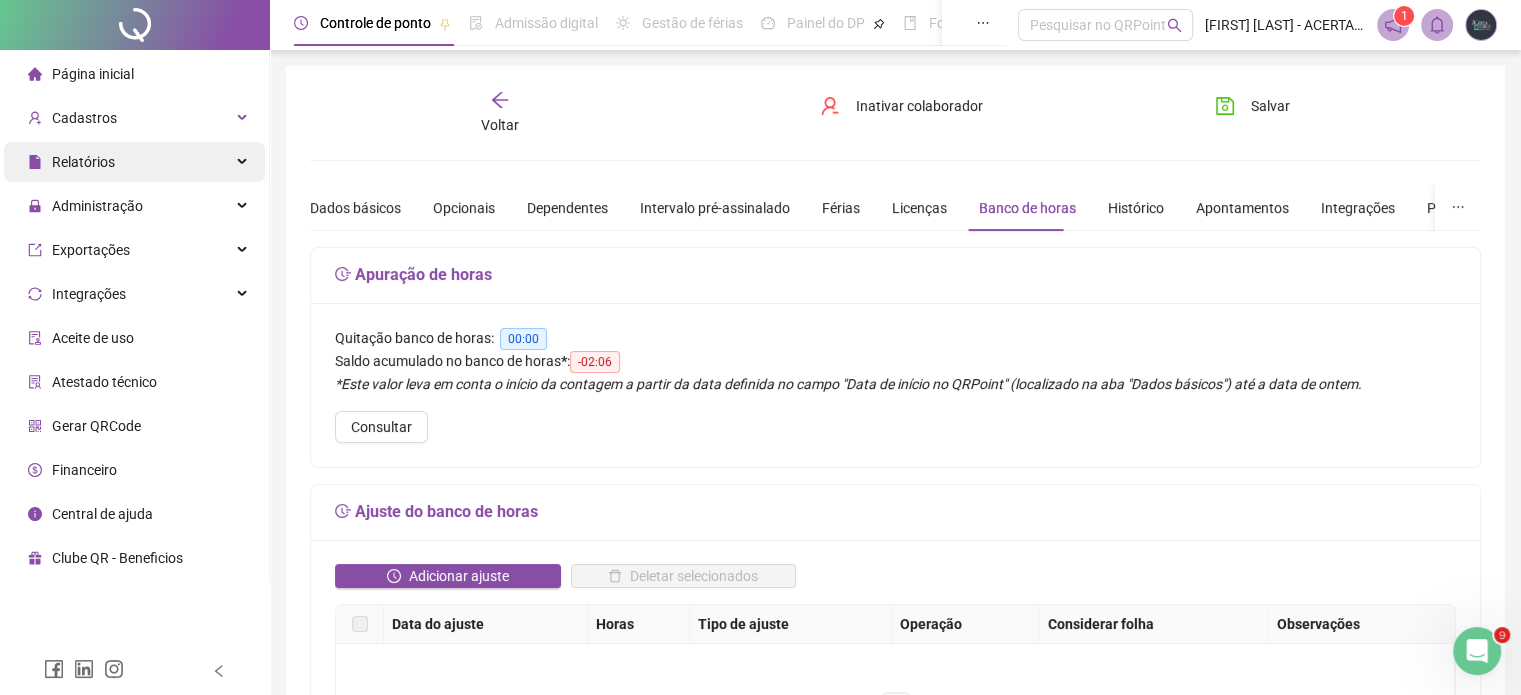 click on "Relatórios" at bounding box center (134, 162) 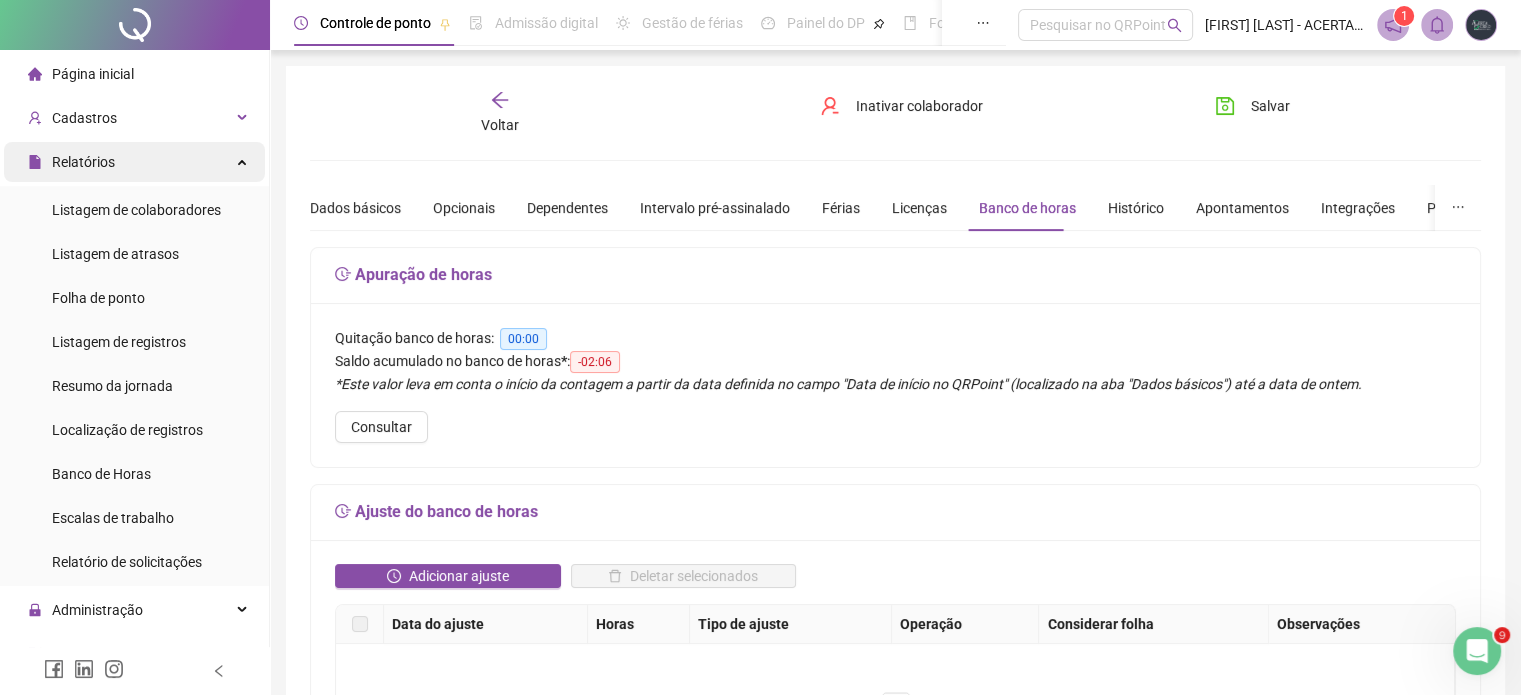 click on "Relatórios" at bounding box center [134, 162] 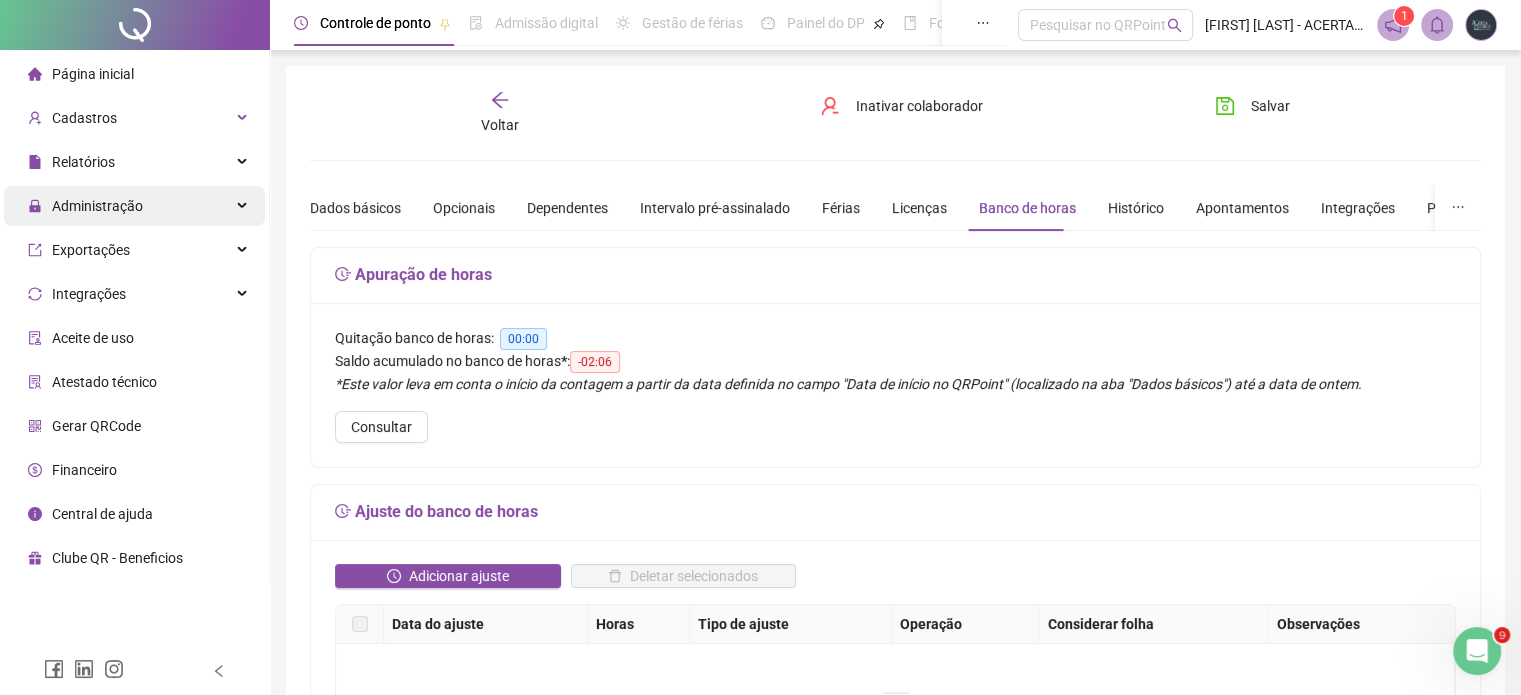 click on "Administração" at bounding box center [97, 206] 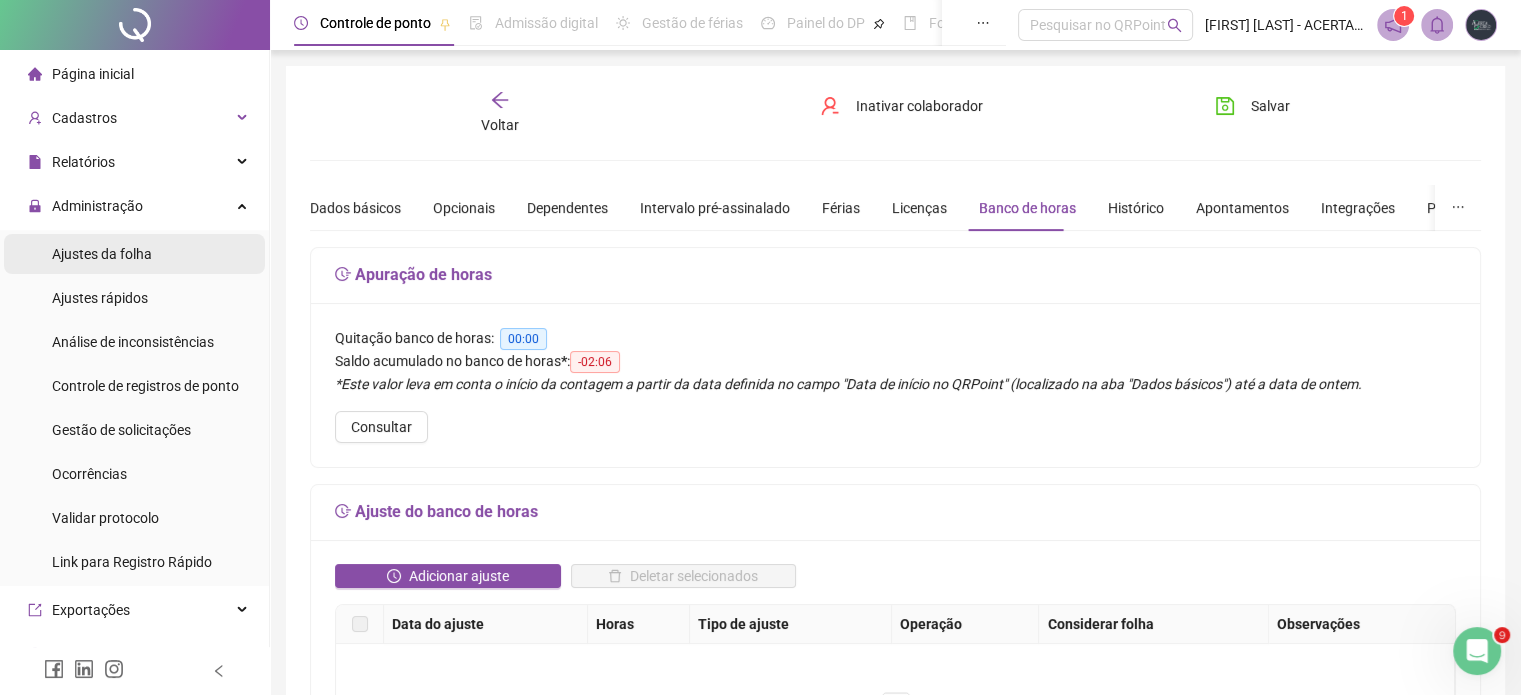 click on "Ajustes da folha" at bounding box center [102, 254] 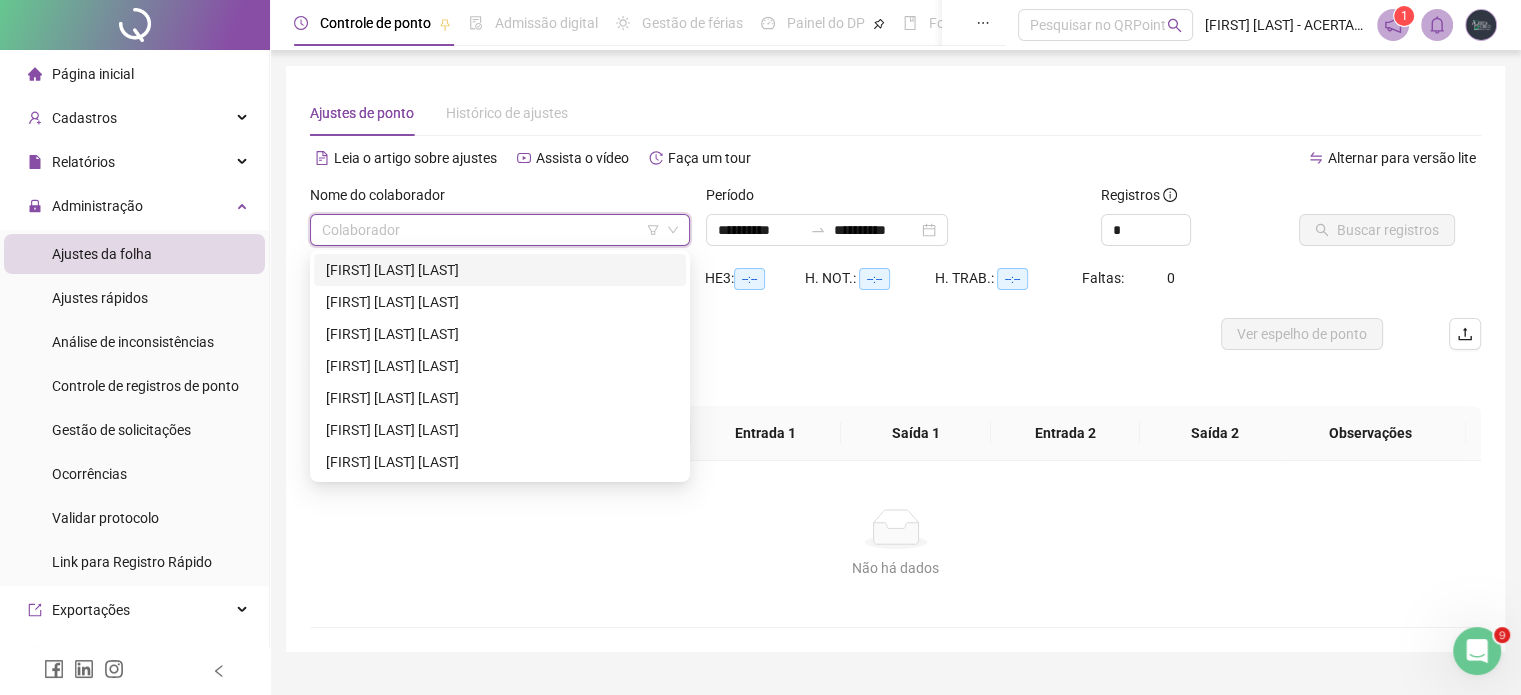 click at bounding box center (491, 230) 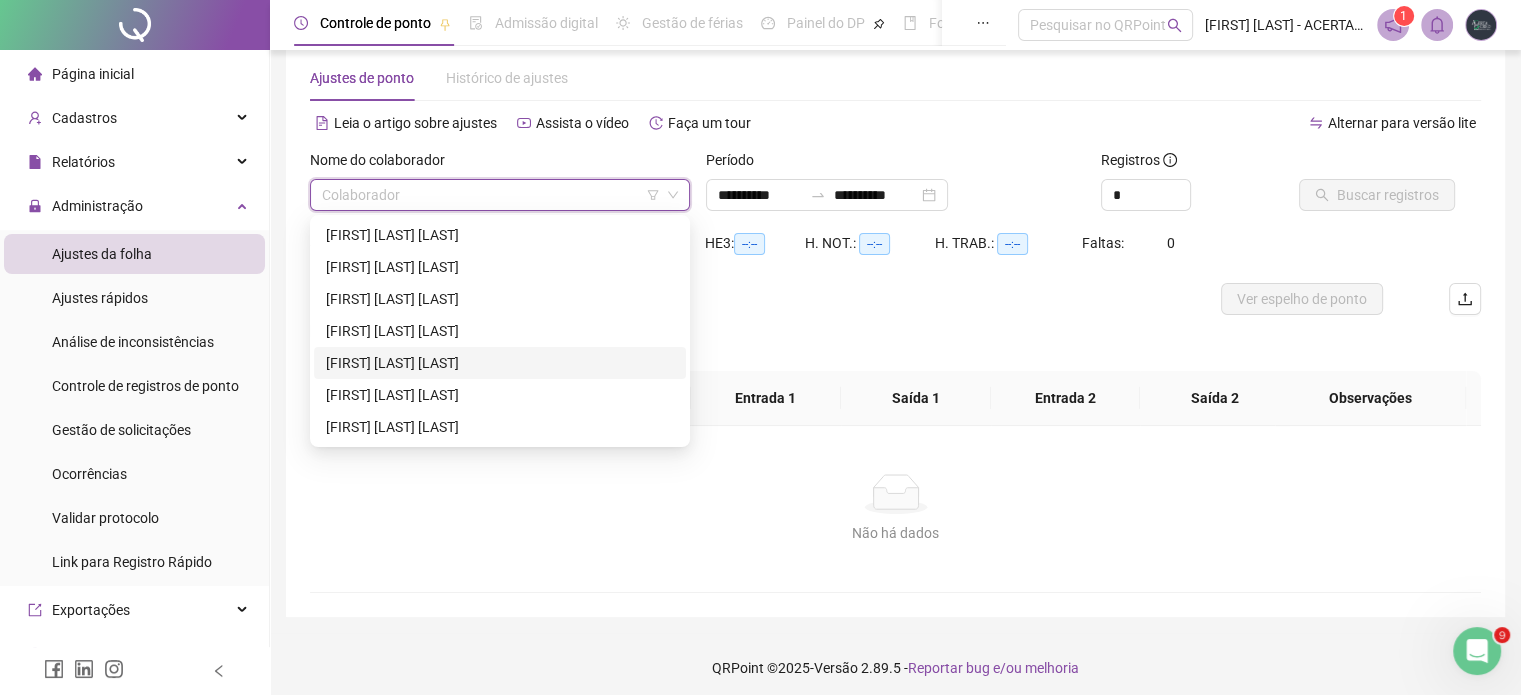 scroll, scrollTop: 42, scrollLeft: 0, axis: vertical 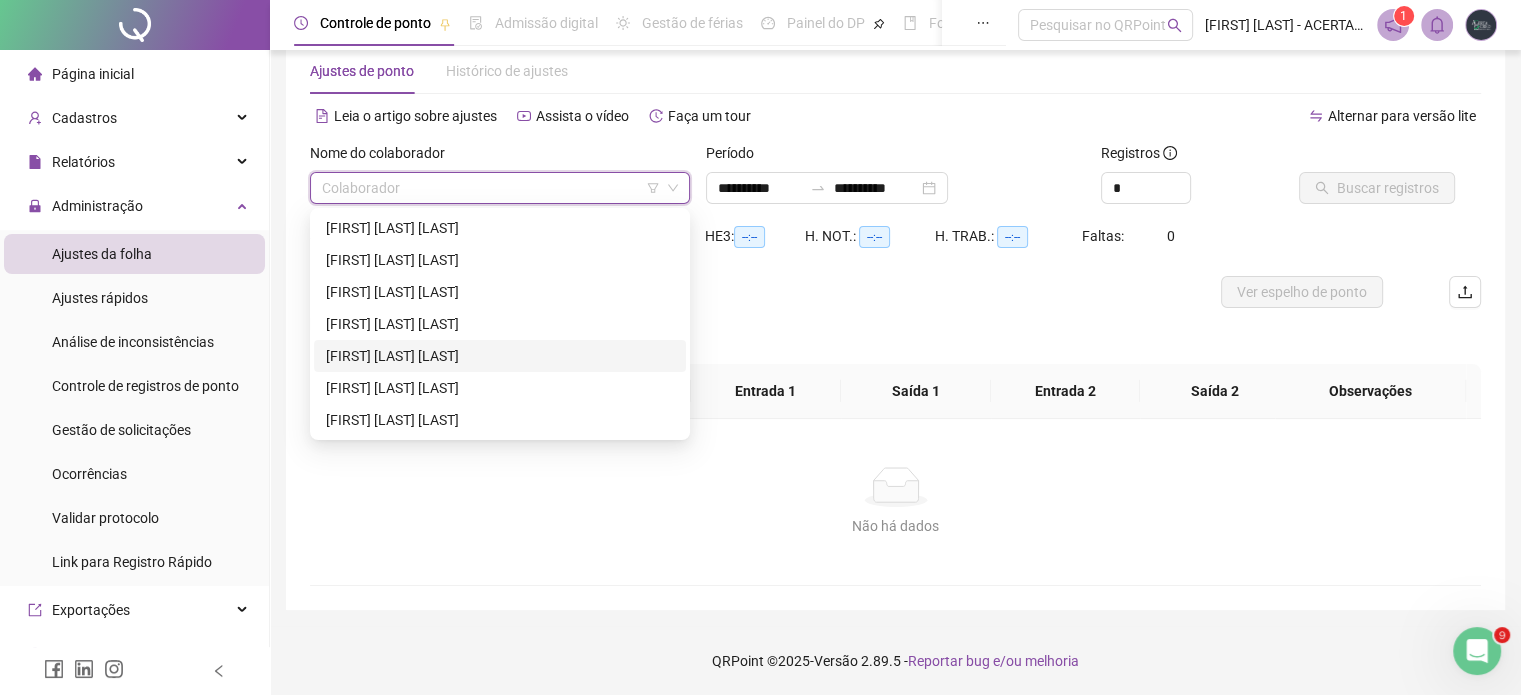 click on "[FIRST] [LAST] [LAST]" at bounding box center [500, 356] 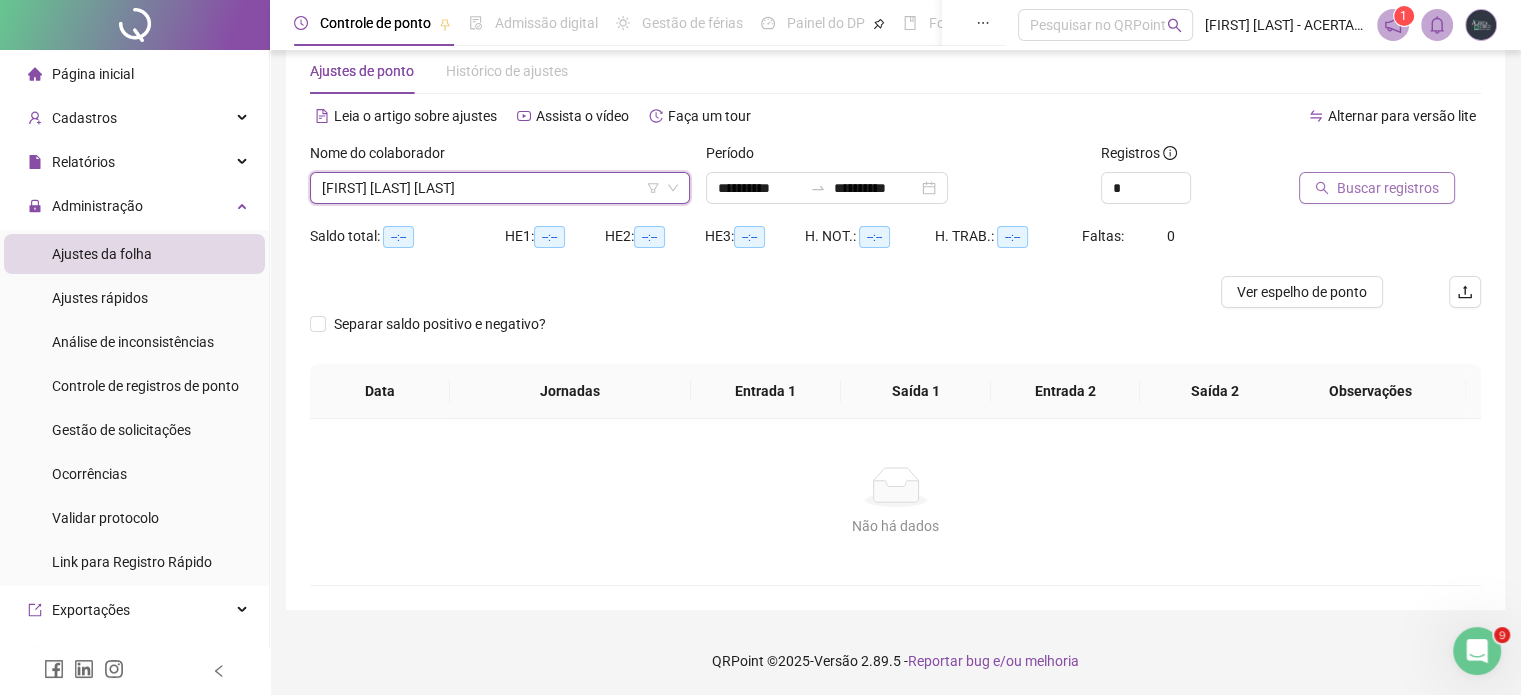 click on "Buscar registros" at bounding box center [1388, 188] 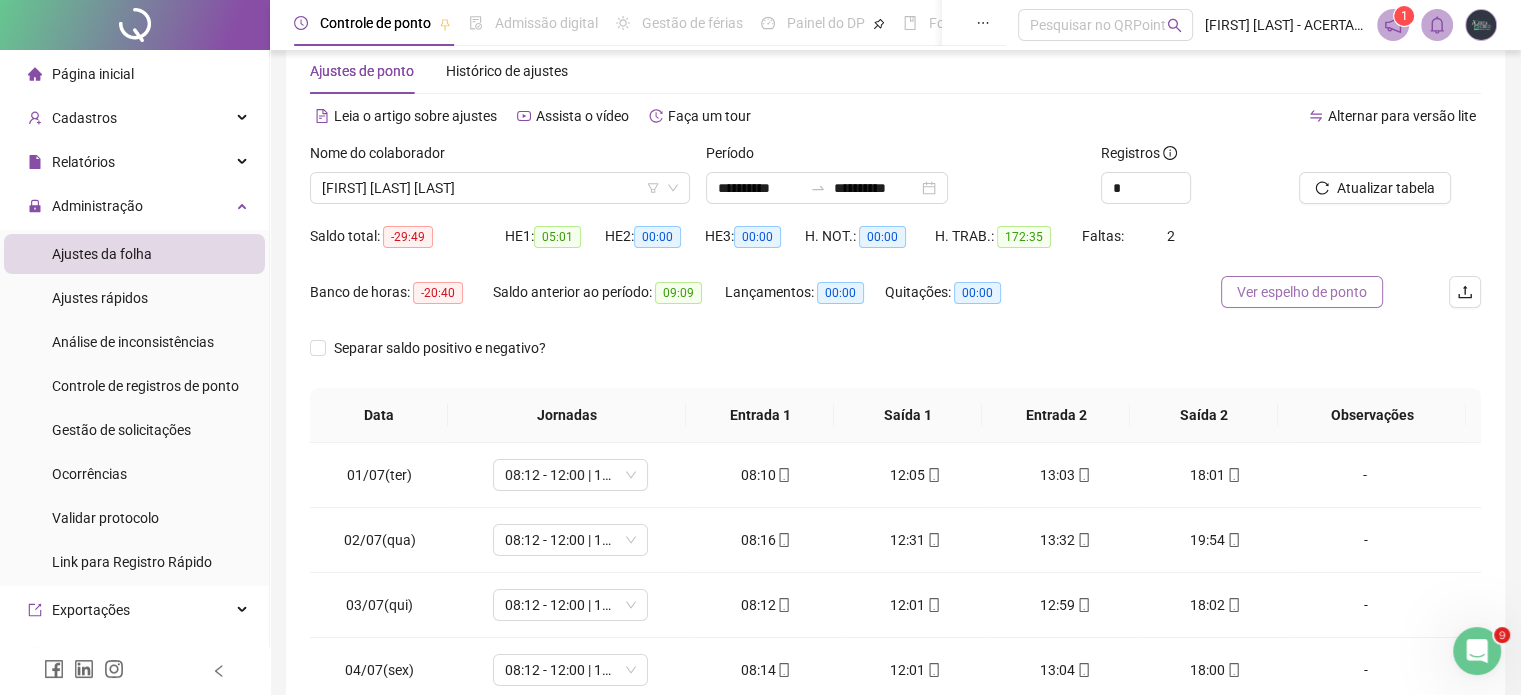 click on "Ver espelho de ponto" at bounding box center [1302, 292] 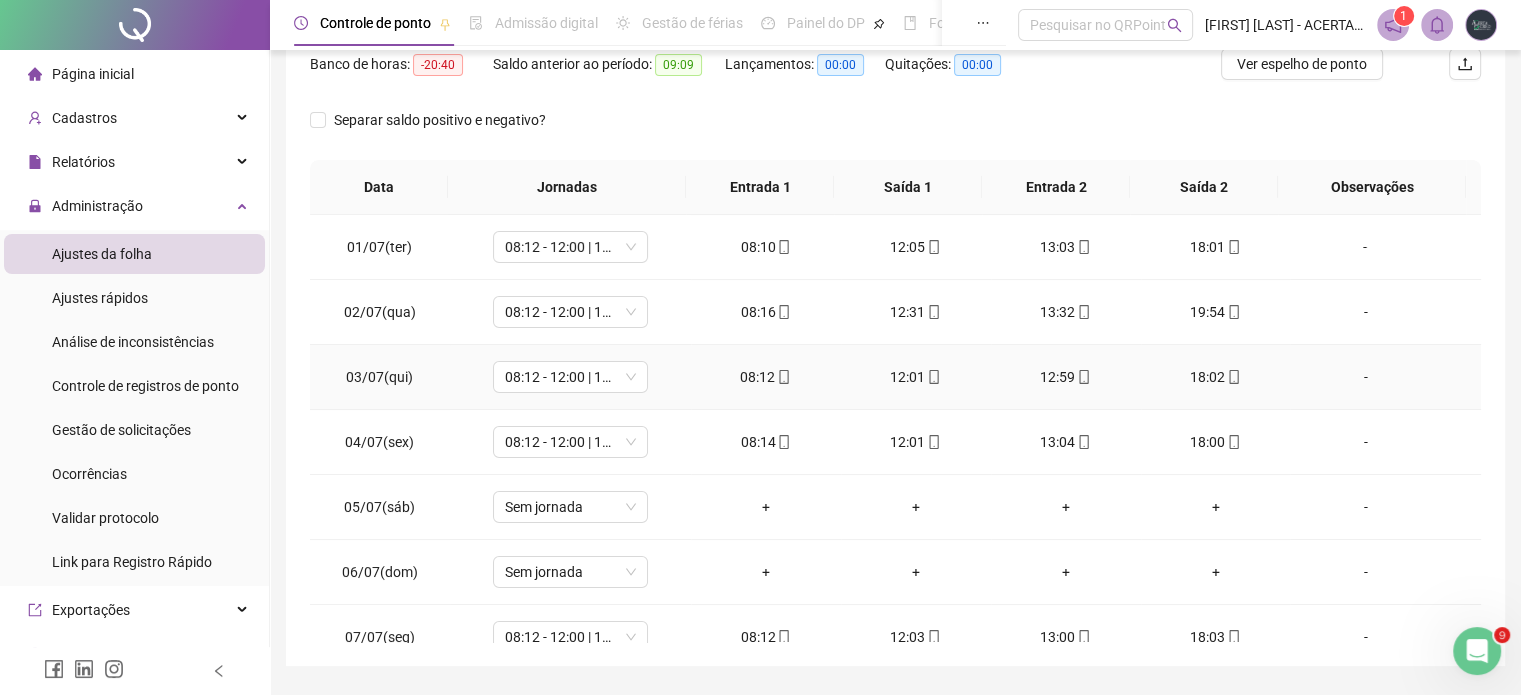 scroll, scrollTop: 326, scrollLeft: 0, axis: vertical 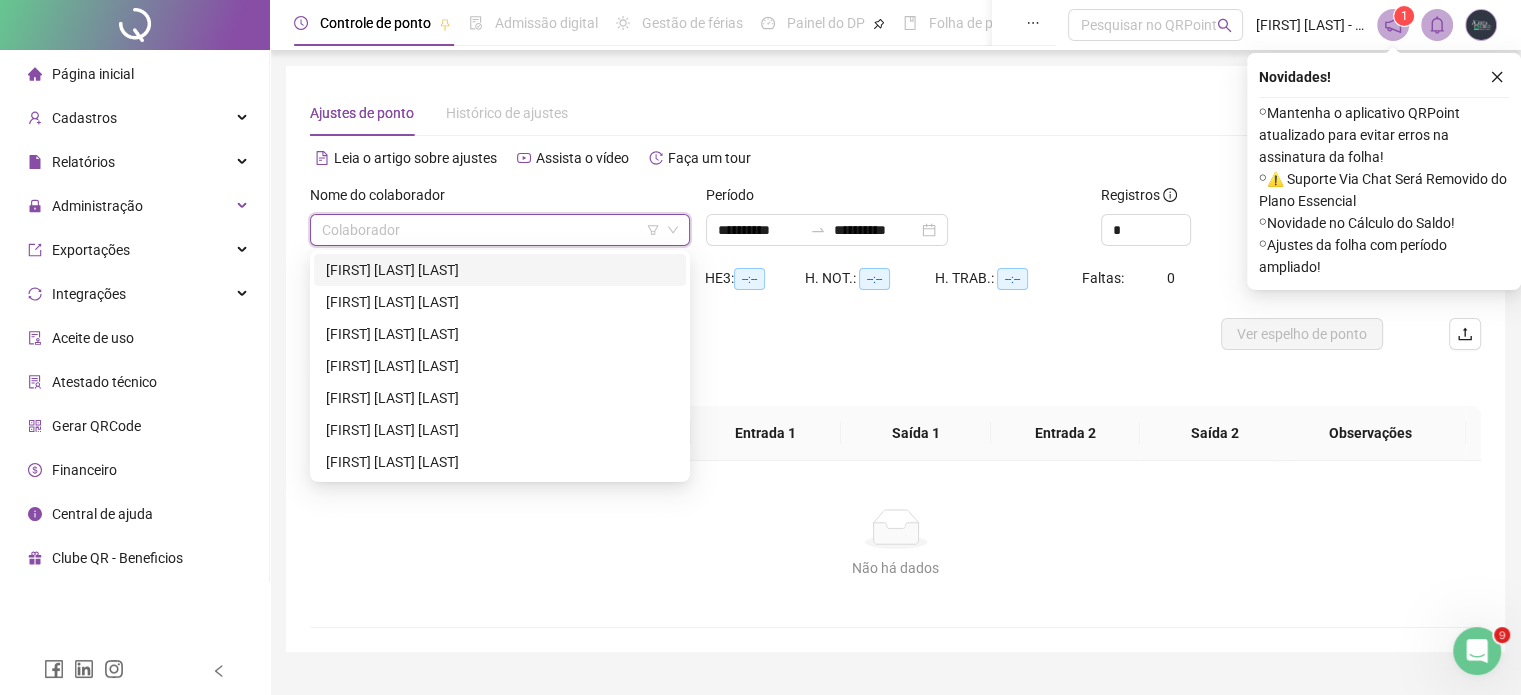 click at bounding box center (491, 230) 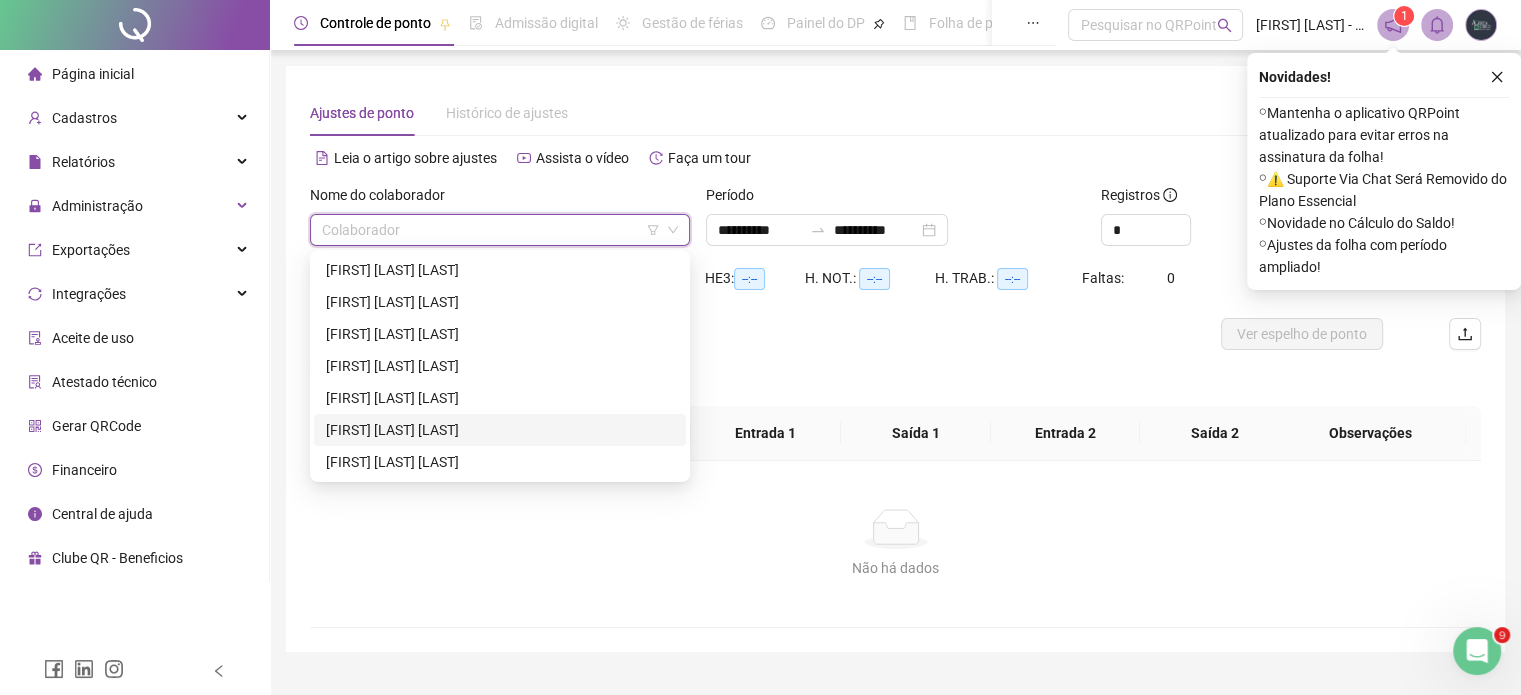 click on "[FIRST] [LAST] [LAST]" at bounding box center [500, 430] 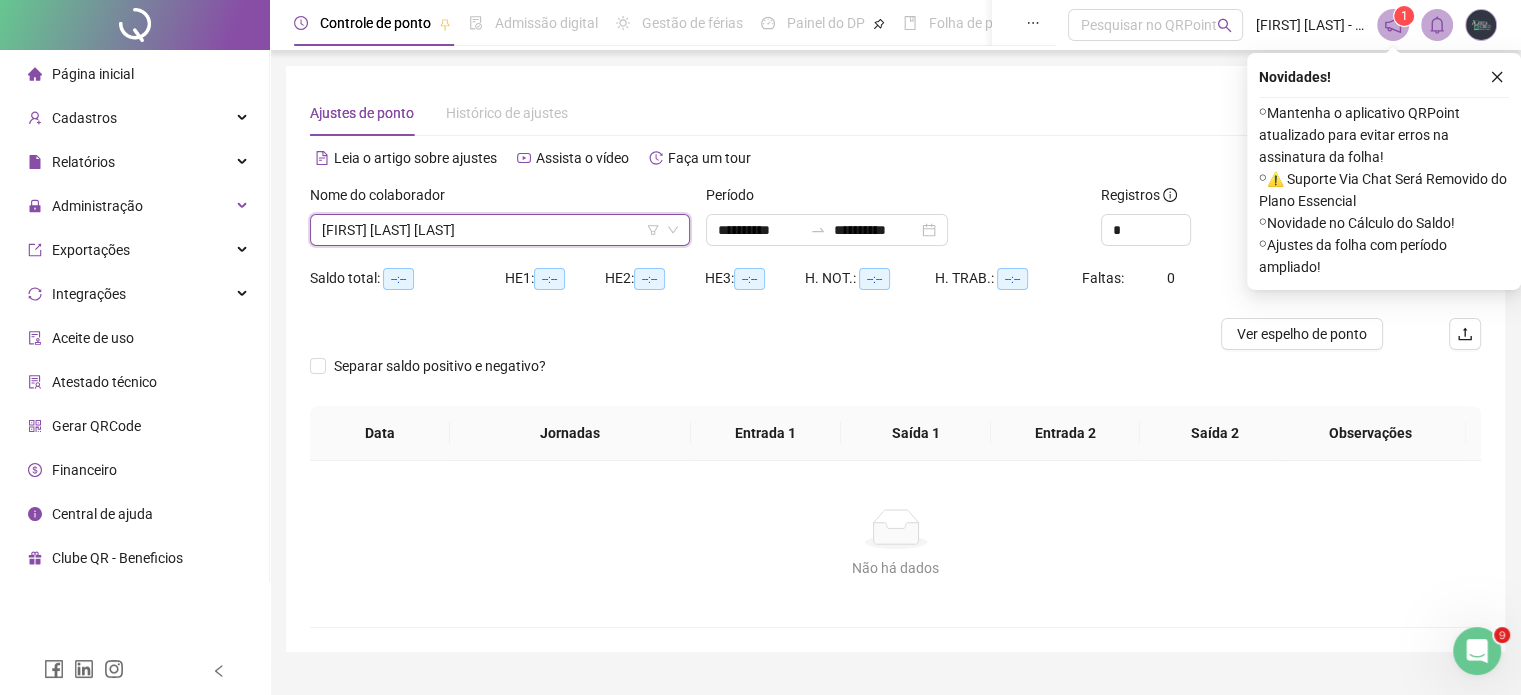 click on "Alternar para versão lite" at bounding box center [1189, 158] 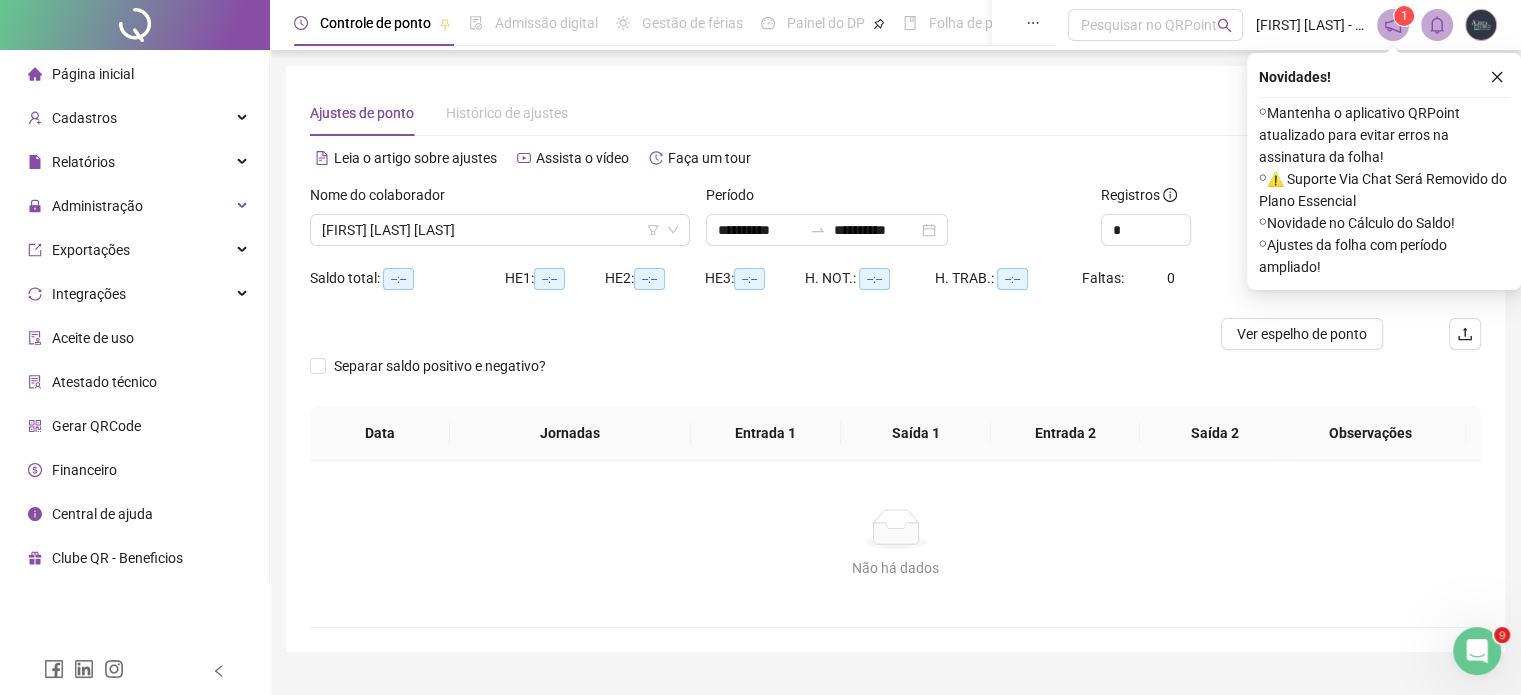 click on "Novidades ! ⚬  Mantenha o aplicativo QRPoint atualizado para evitar erros na assinatura da folha! ⚬  ⚠️ Suporte Via Chat Será Removido do Plano Essencial ⚬  Novidade no Cálculo do Saldo! ⚬  Ajustes da folha com período ampliado!" at bounding box center [1384, 171] 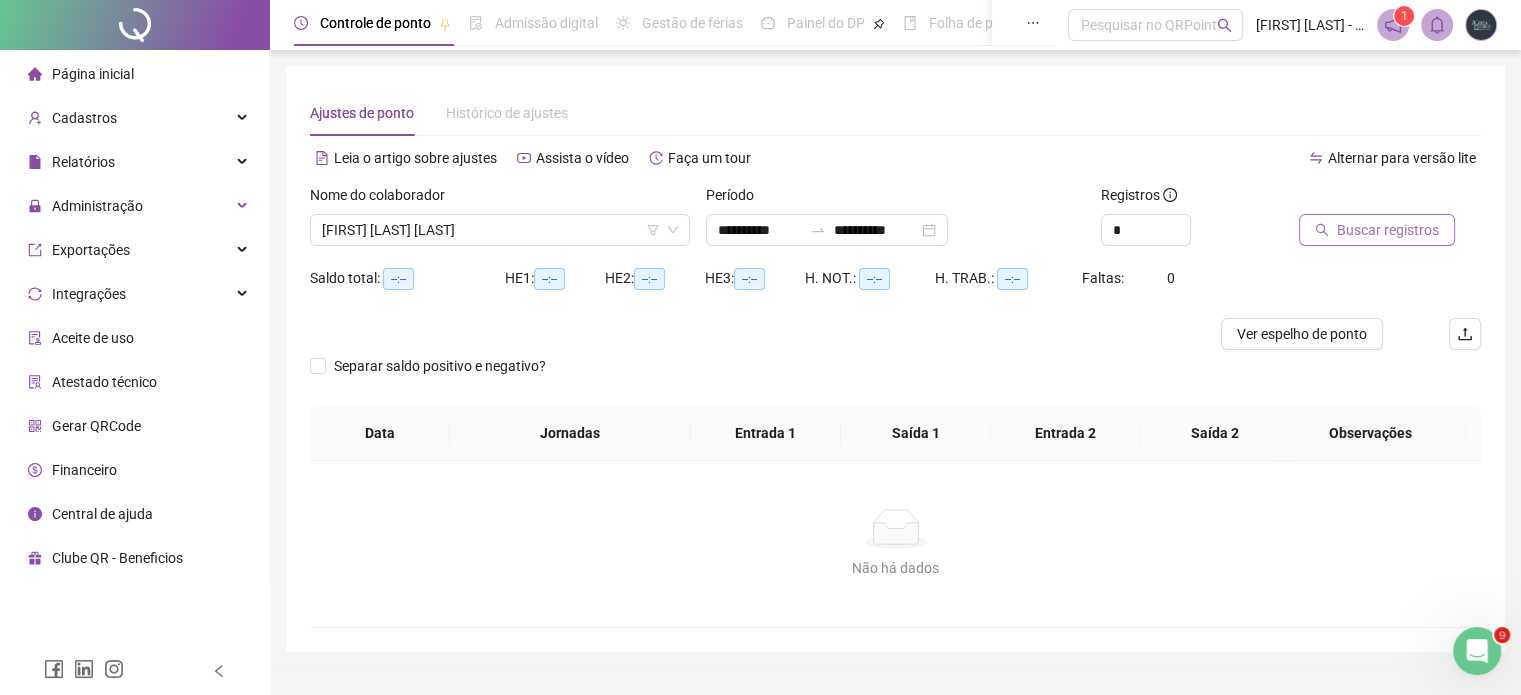 click on "Buscar registros" at bounding box center (1388, 230) 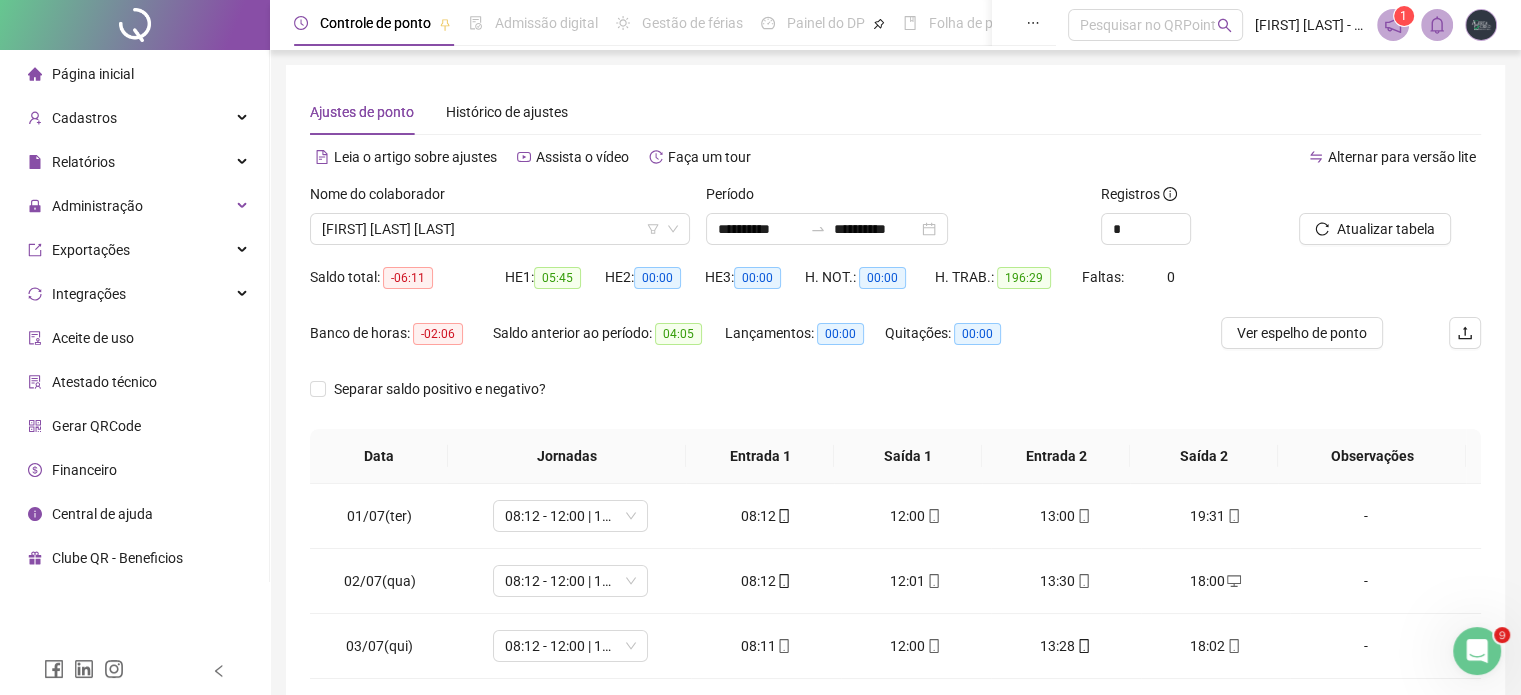 scroll, scrollTop: 300, scrollLeft: 0, axis: vertical 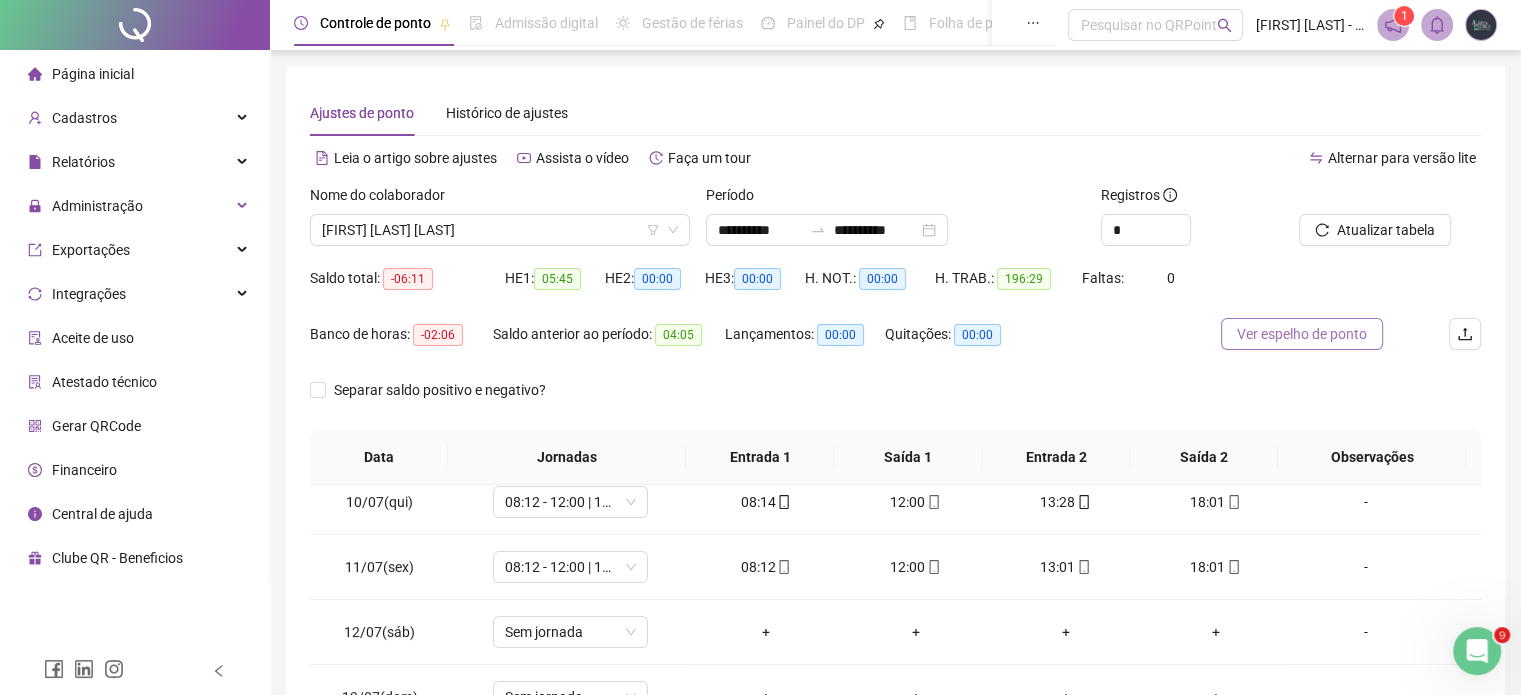 click on "Ver espelho de ponto" at bounding box center [1302, 334] 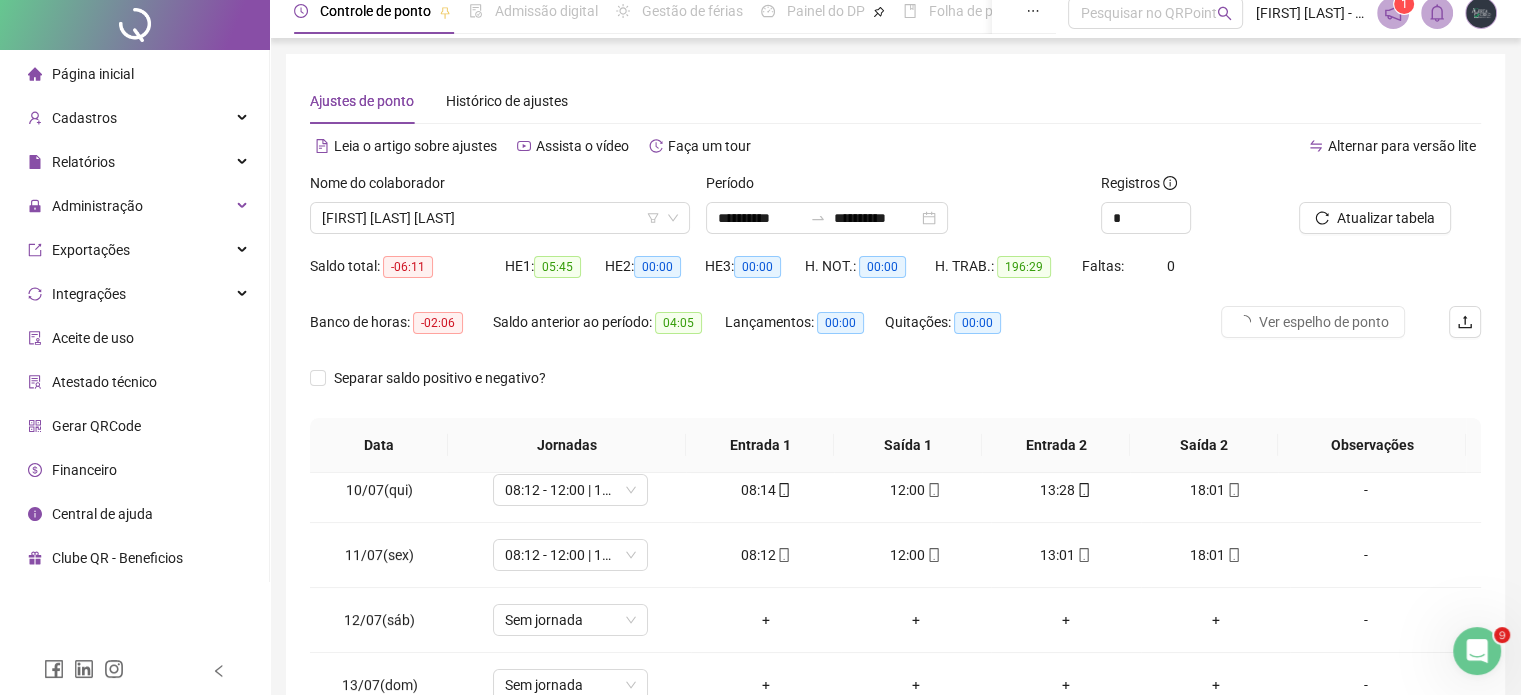 scroll, scrollTop: 200, scrollLeft: 0, axis: vertical 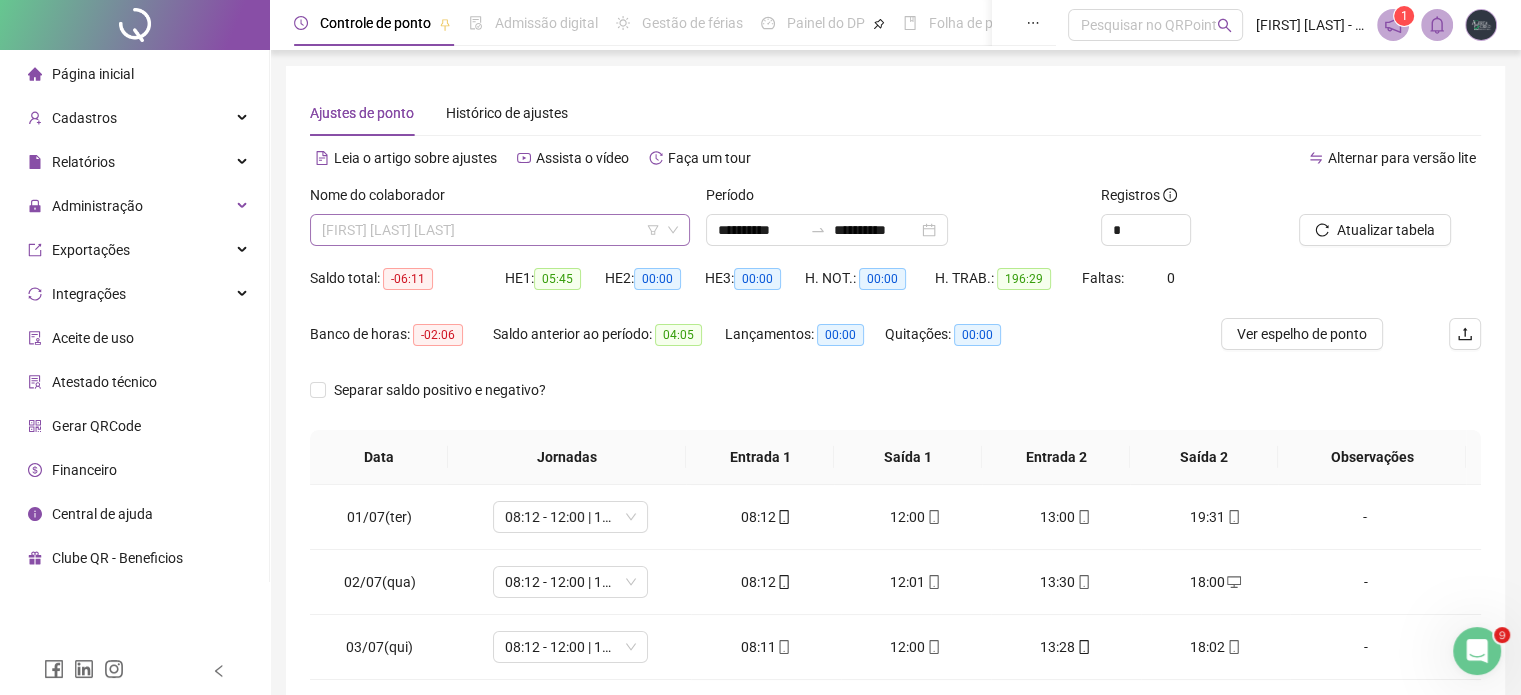 click on "[FIRST] [LAST] [LAST]" at bounding box center [500, 230] 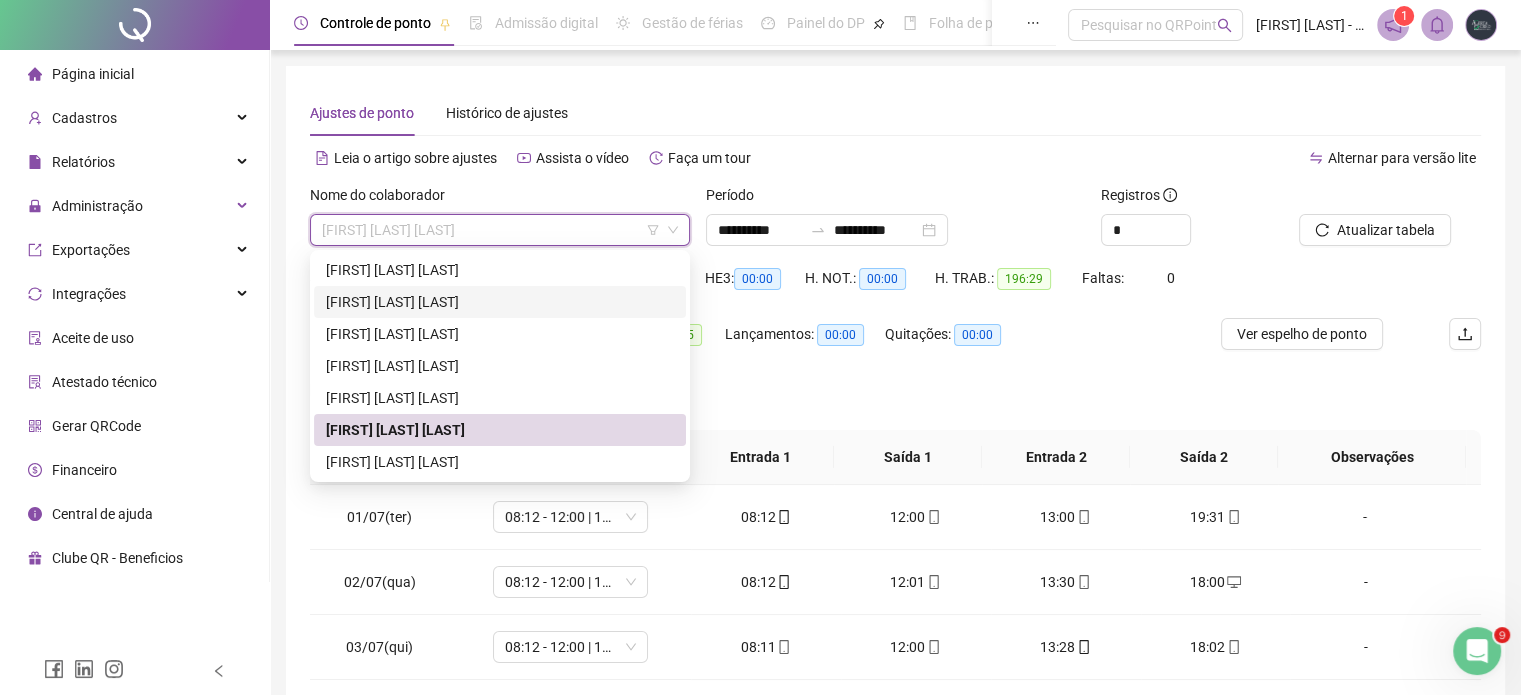click on "[FIRST] [LAST] [LAST]" at bounding box center (500, 302) 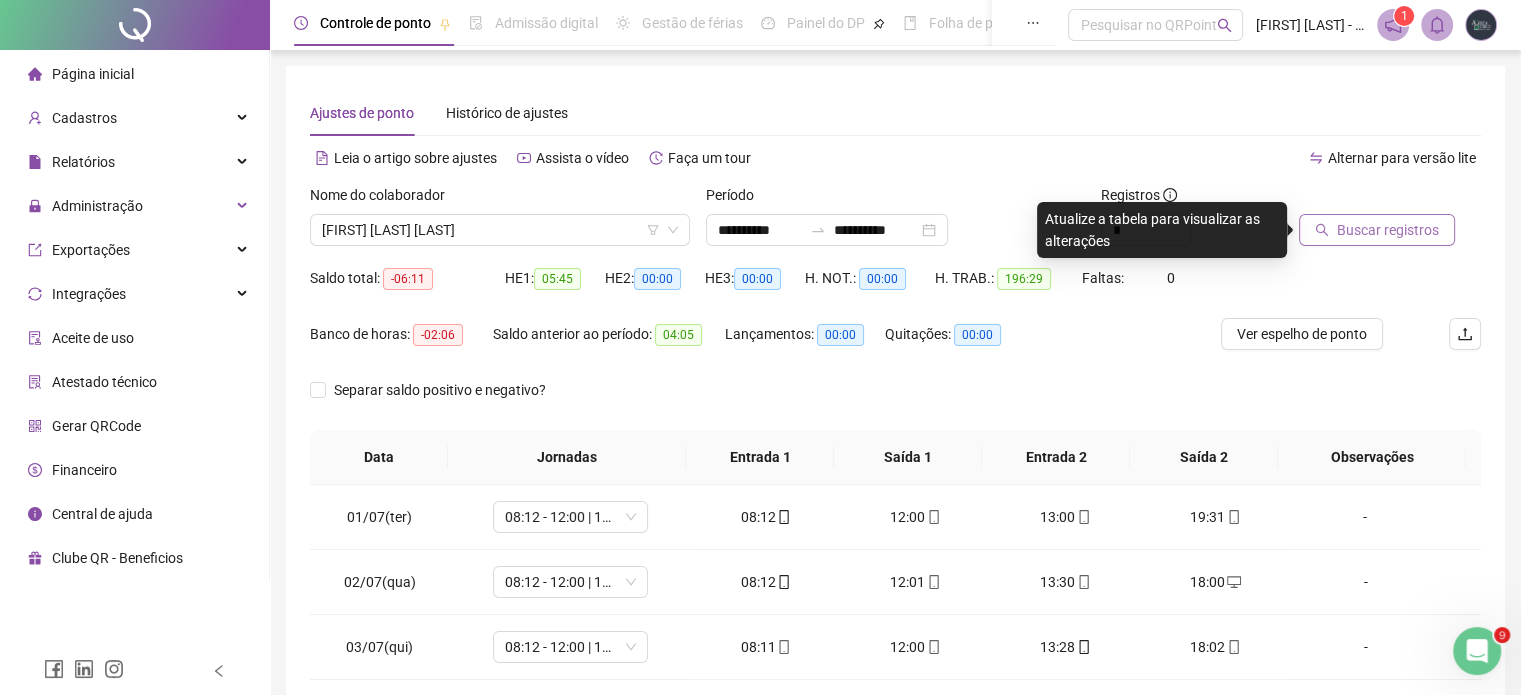 click on "Buscar registros" at bounding box center (1388, 230) 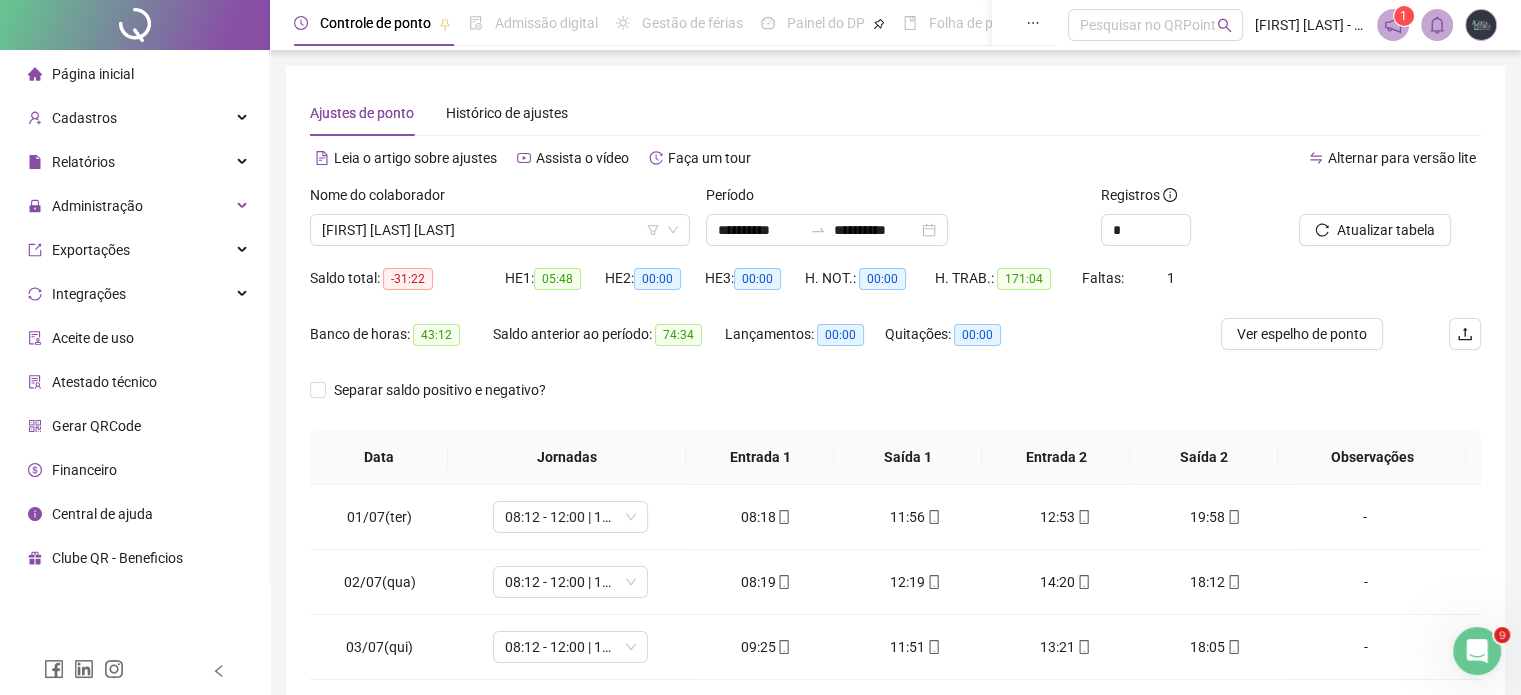 scroll, scrollTop: 200, scrollLeft: 0, axis: vertical 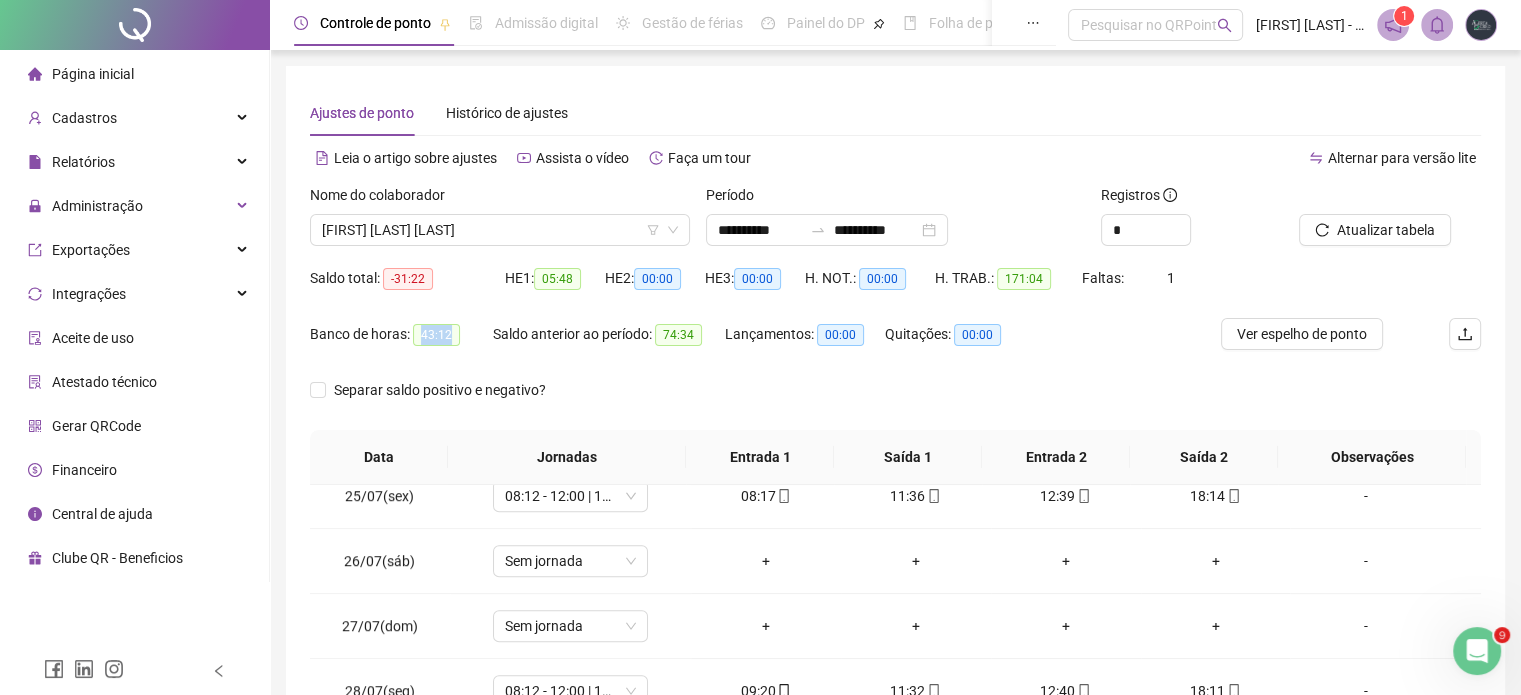 drag, startPoint x: 422, startPoint y: 325, endPoint x: 467, endPoint y: 347, distance: 50.08992 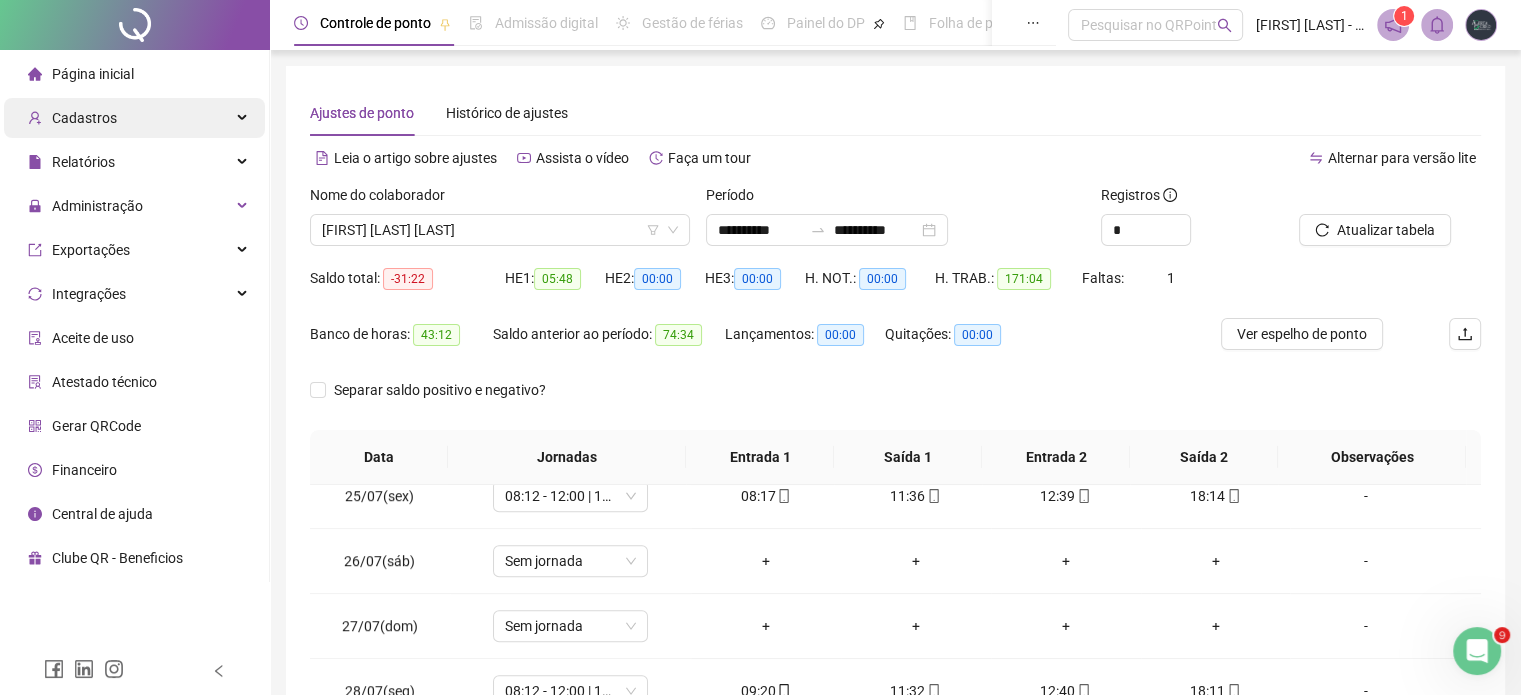 click on "Cadastros" at bounding box center (134, 118) 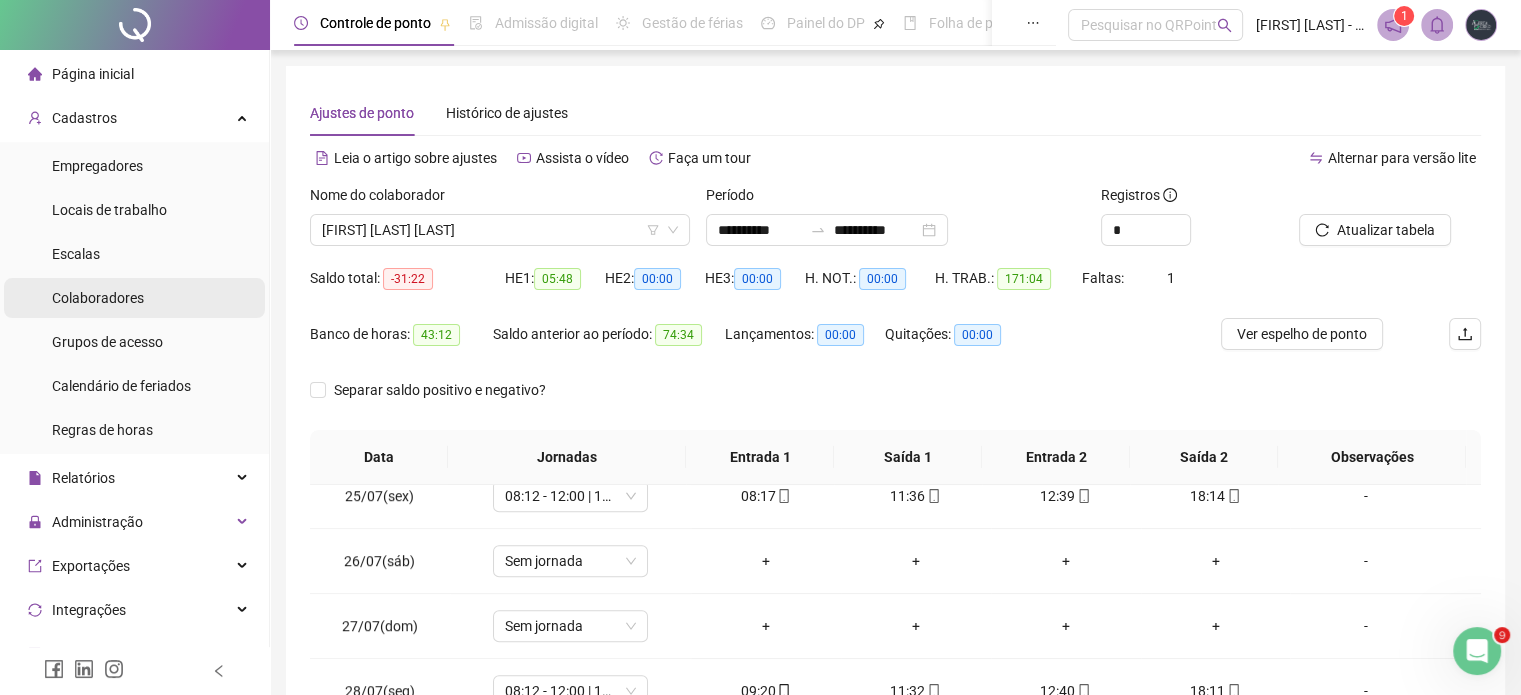 click on "Colaboradores" at bounding box center [98, 298] 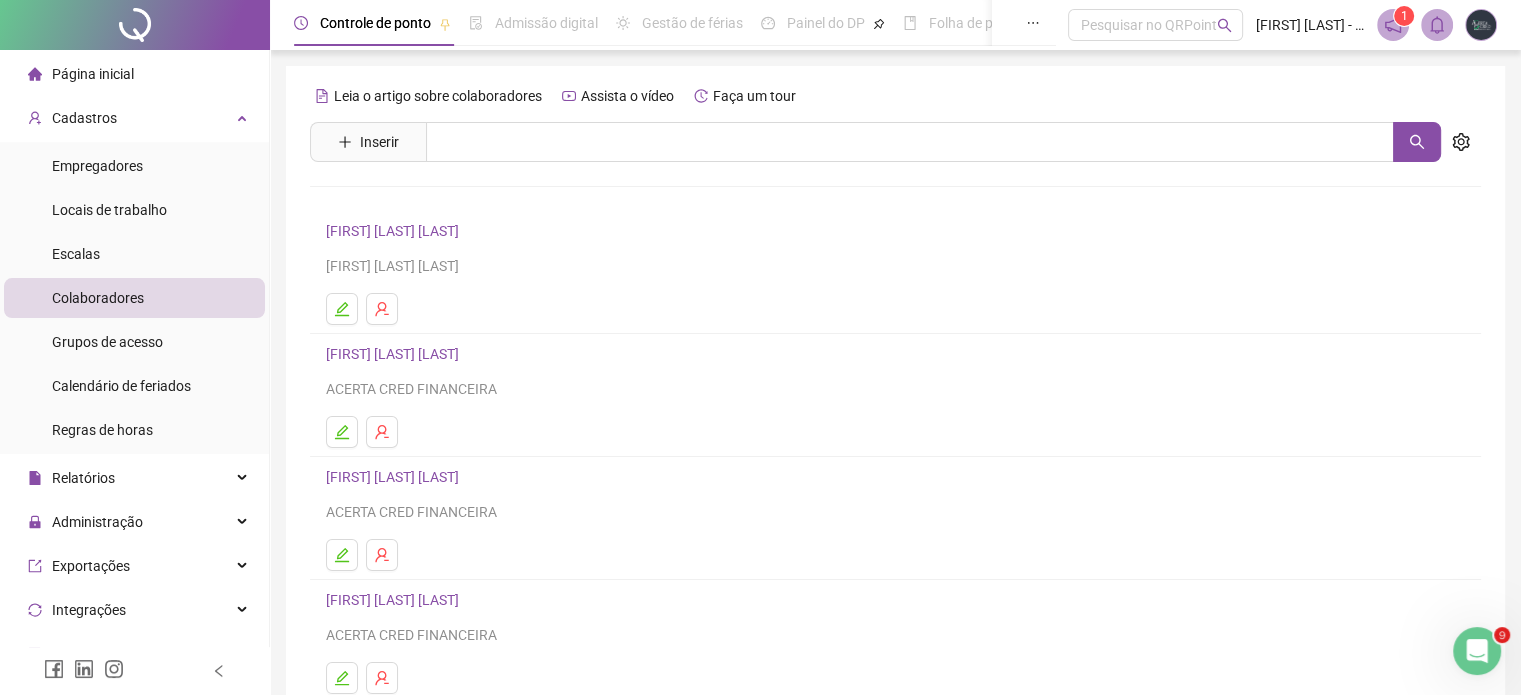 click on "[FIRST] [LAST] [LAST]" at bounding box center [395, 354] 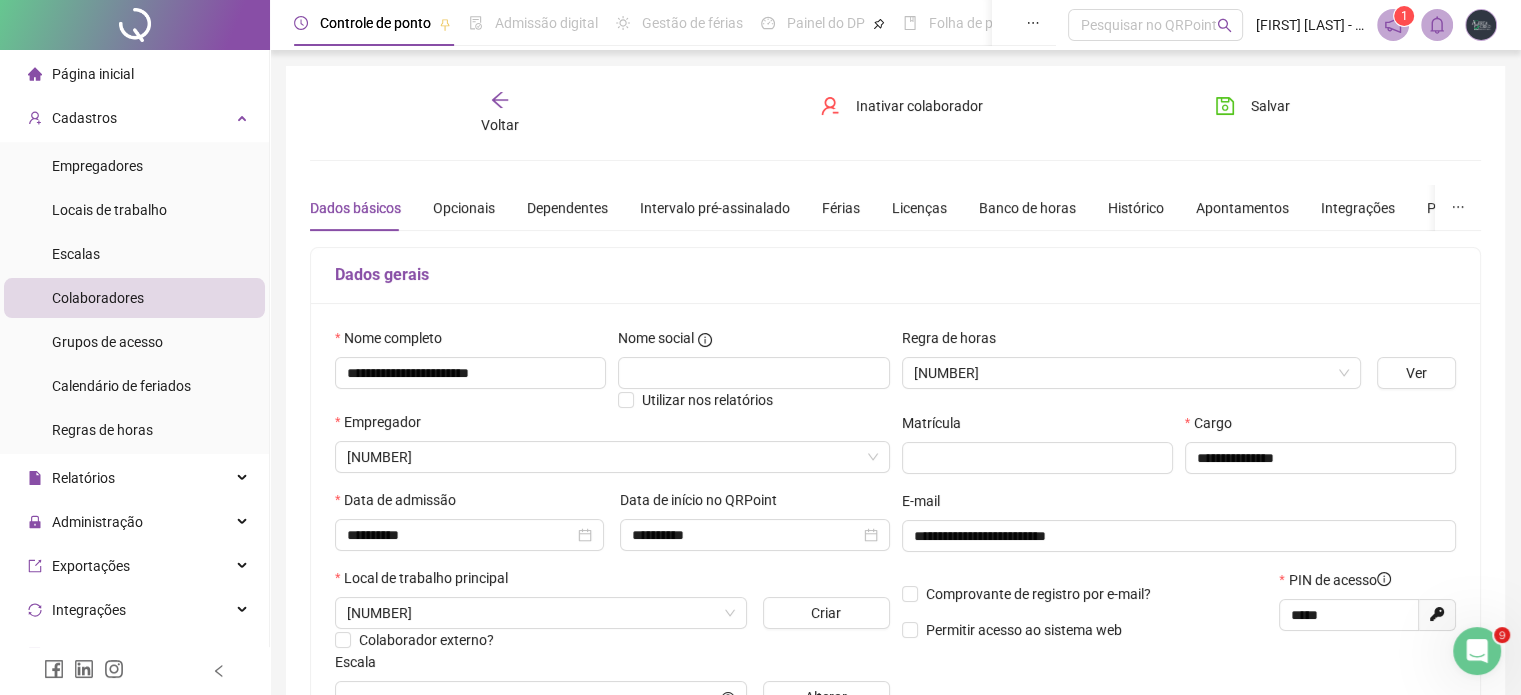 type on "*********" 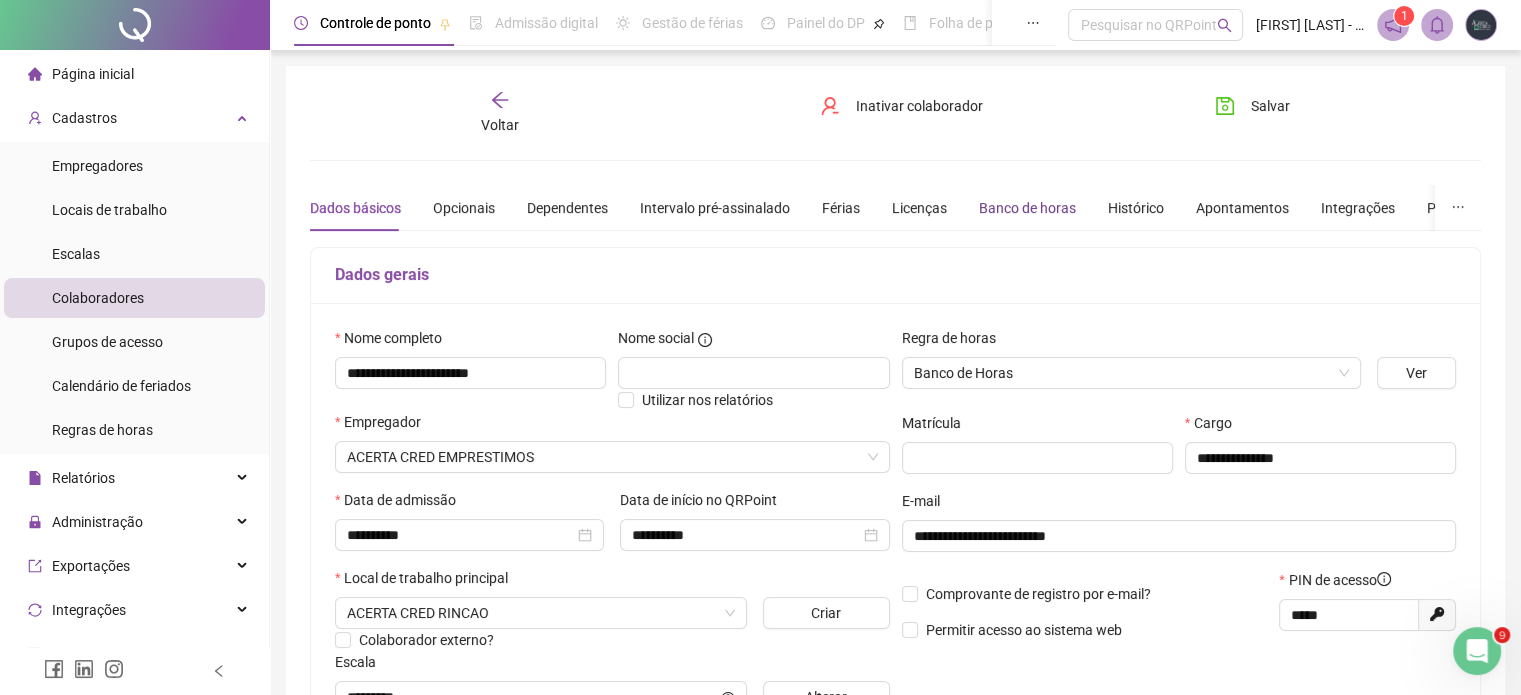 click on "Banco de horas" at bounding box center [1027, 208] 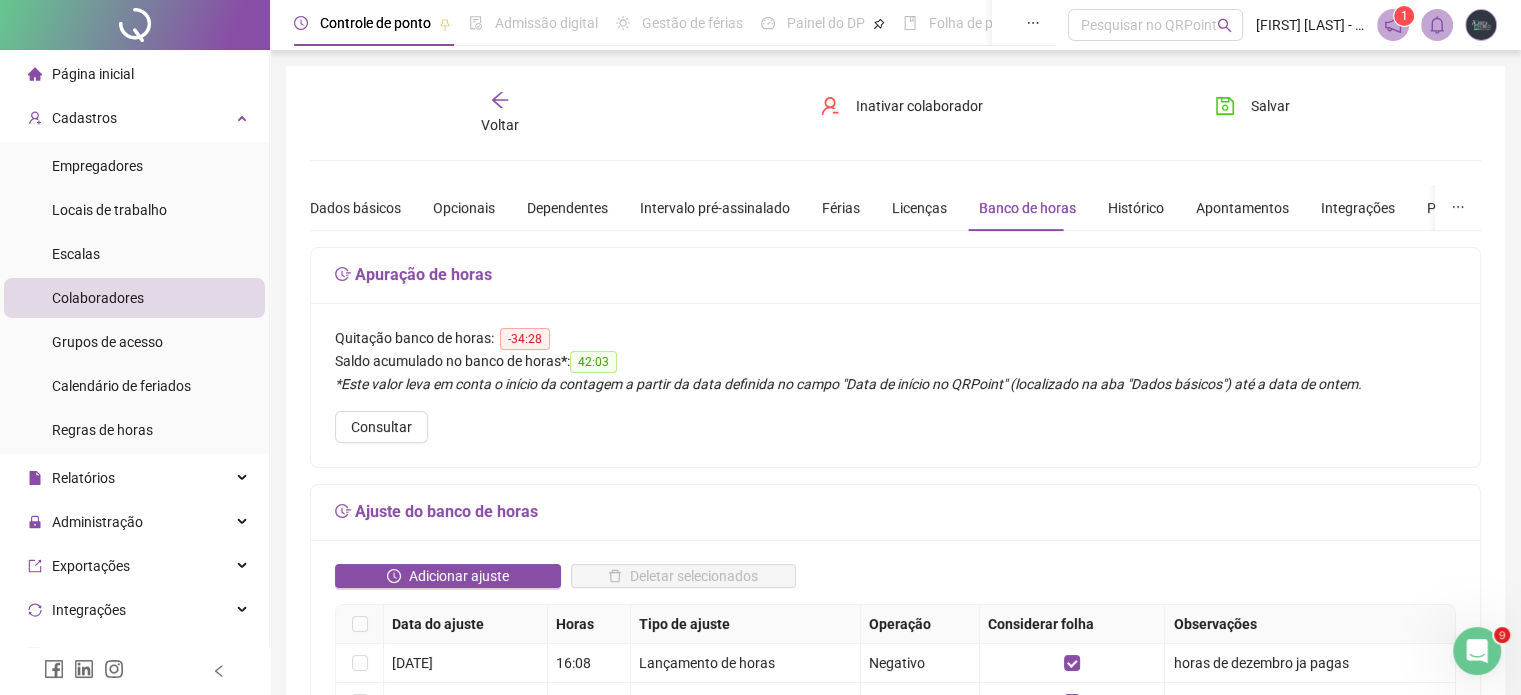 drag, startPoint x: 574, startPoint y: 358, endPoint x: 616, endPoint y: 363, distance: 42.296574 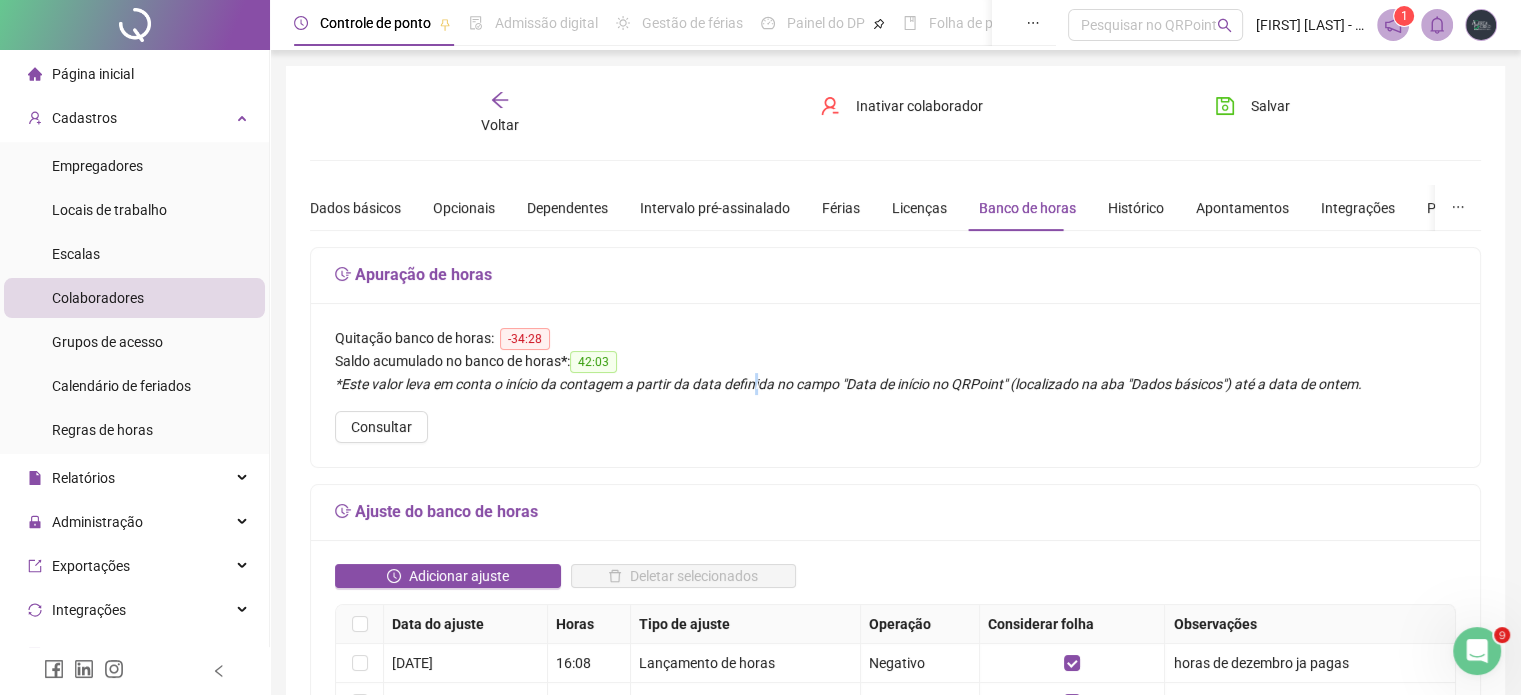 click on "*Este valor leva em conta o início da contagem a partir da data
definida no campo "Data de início no QRPoint" (localizado na
aba "Dados básicos") até a data de ontem." at bounding box center (895, 384) 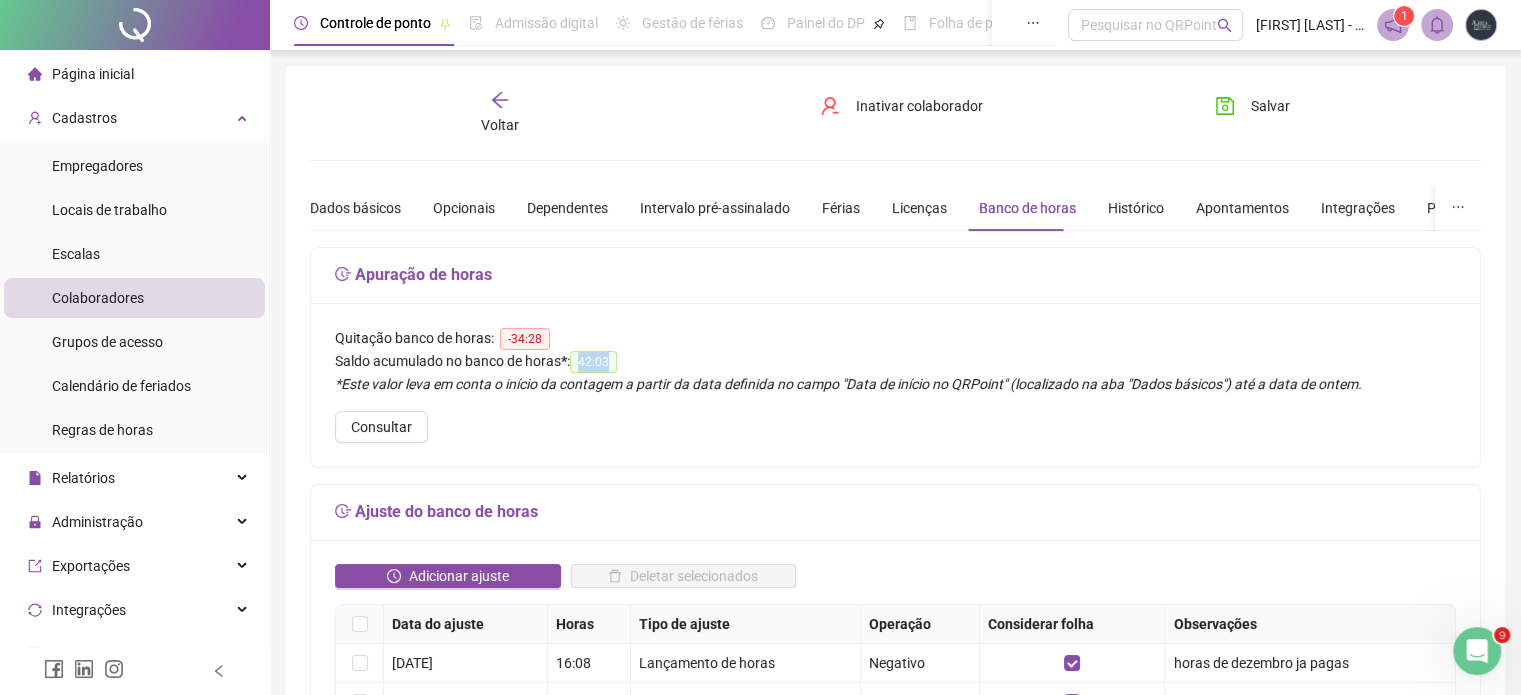drag, startPoint x: 577, startPoint y: 351, endPoint x: 616, endPoint y: 367, distance: 42.154476 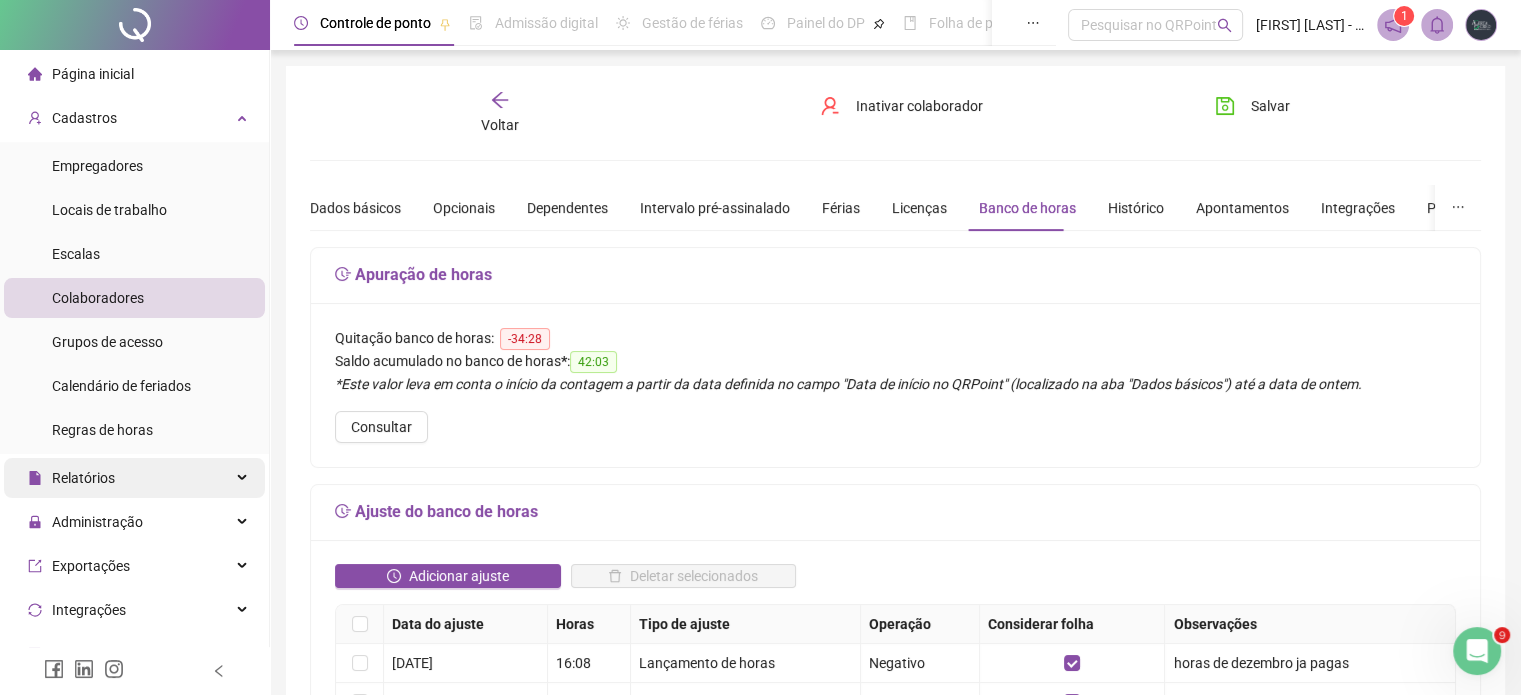 click on "Relatórios" at bounding box center [134, 478] 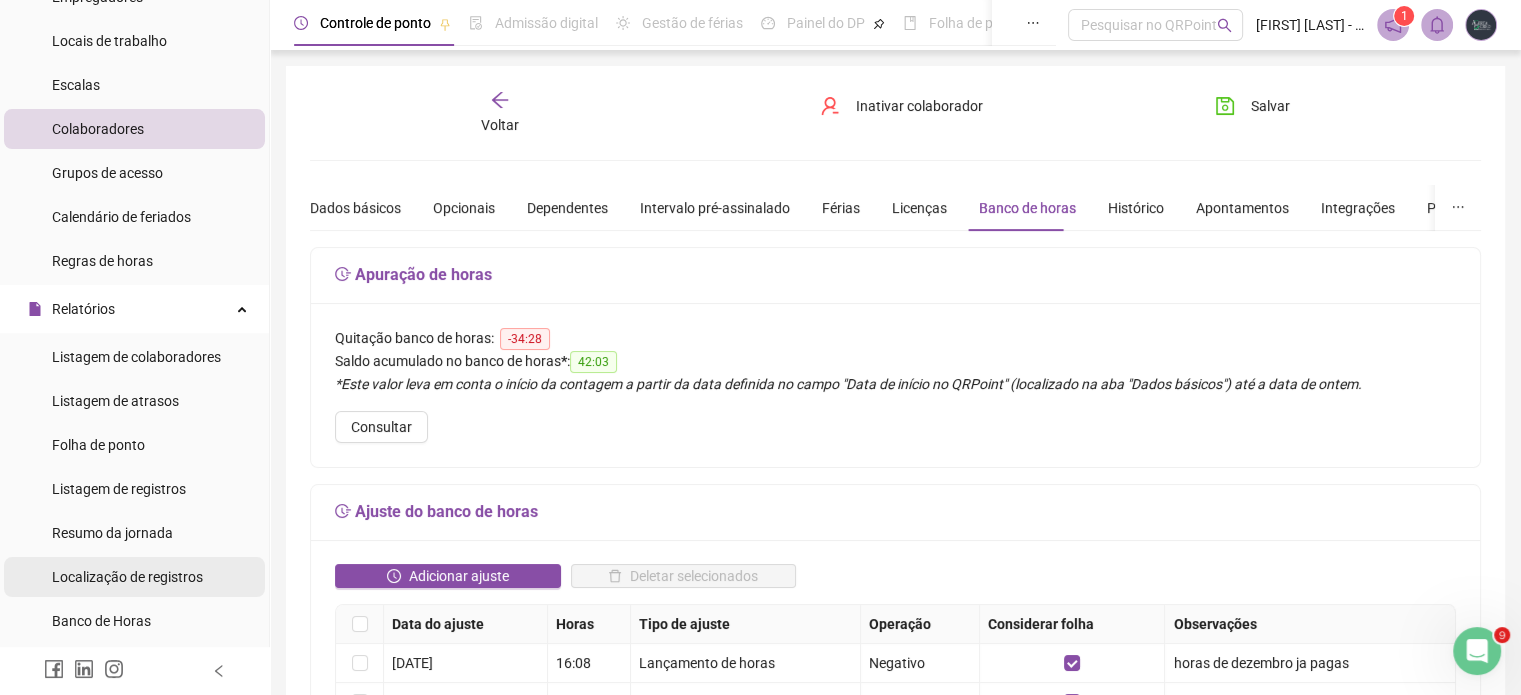 scroll, scrollTop: 0, scrollLeft: 0, axis: both 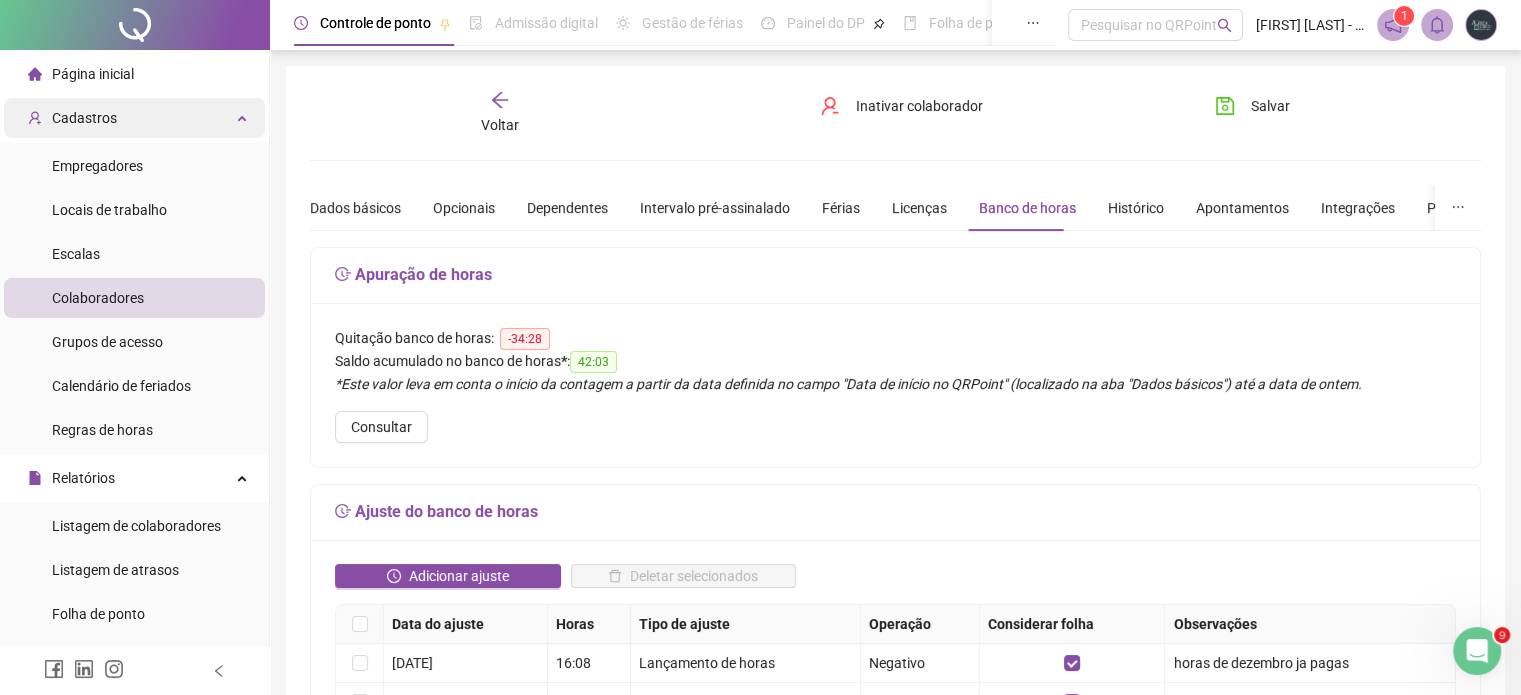 click on "Cadastros" at bounding box center [134, 118] 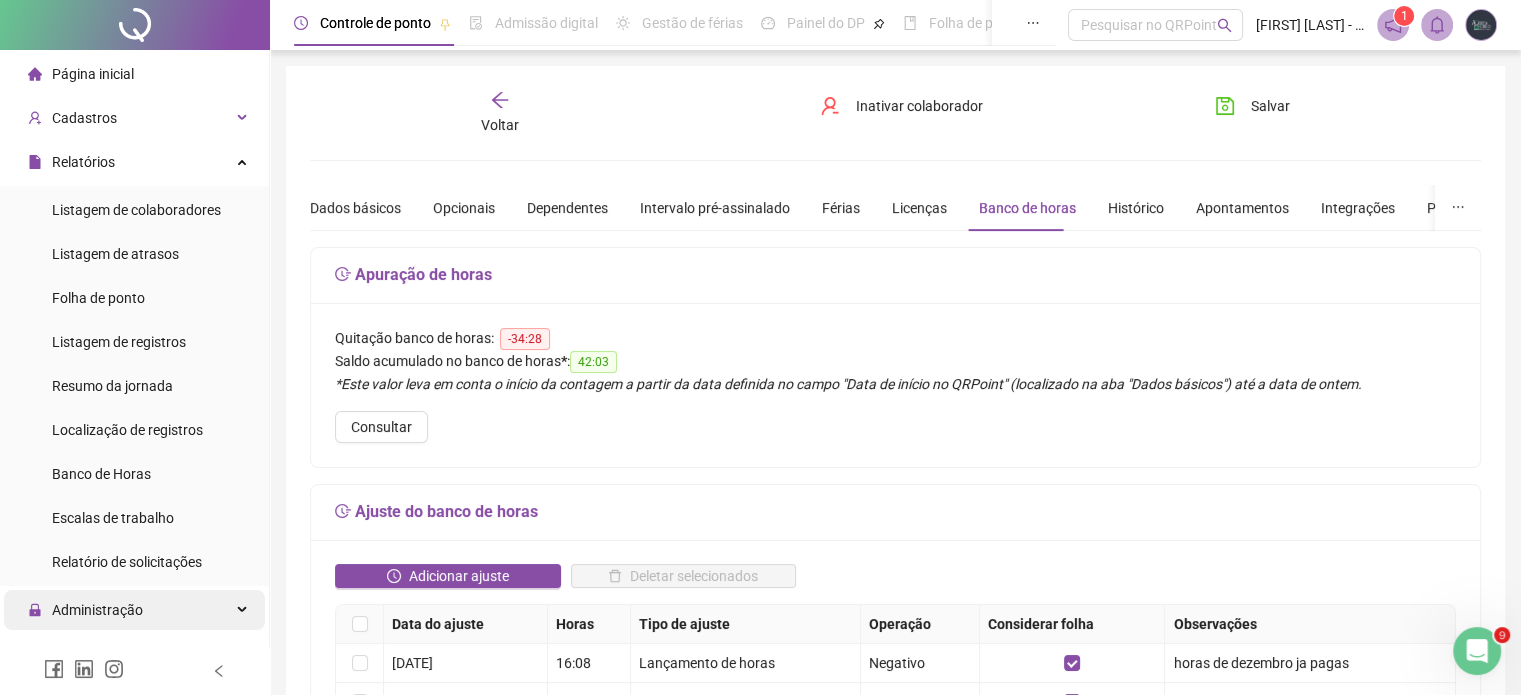 click on "Administração" at bounding box center (97, 610) 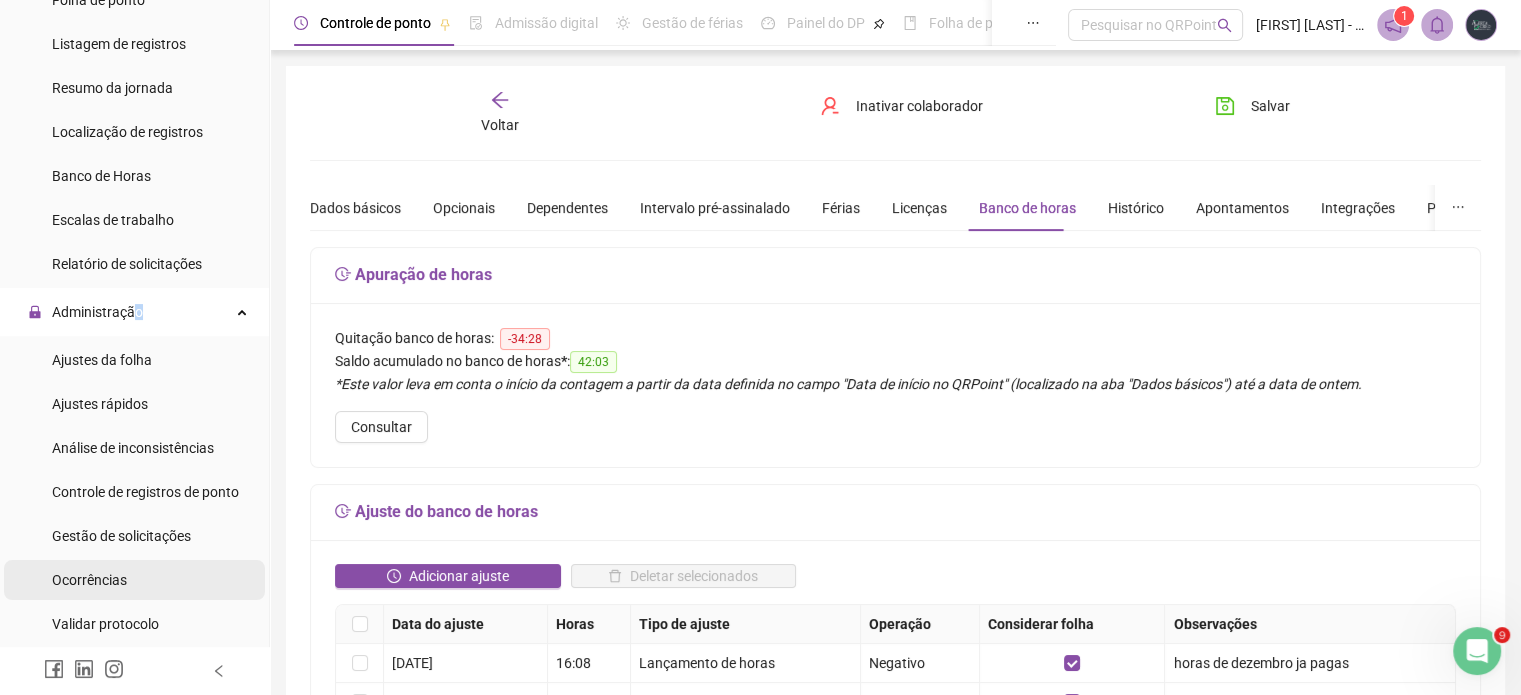 scroll, scrollTop: 300, scrollLeft: 0, axis: vertical 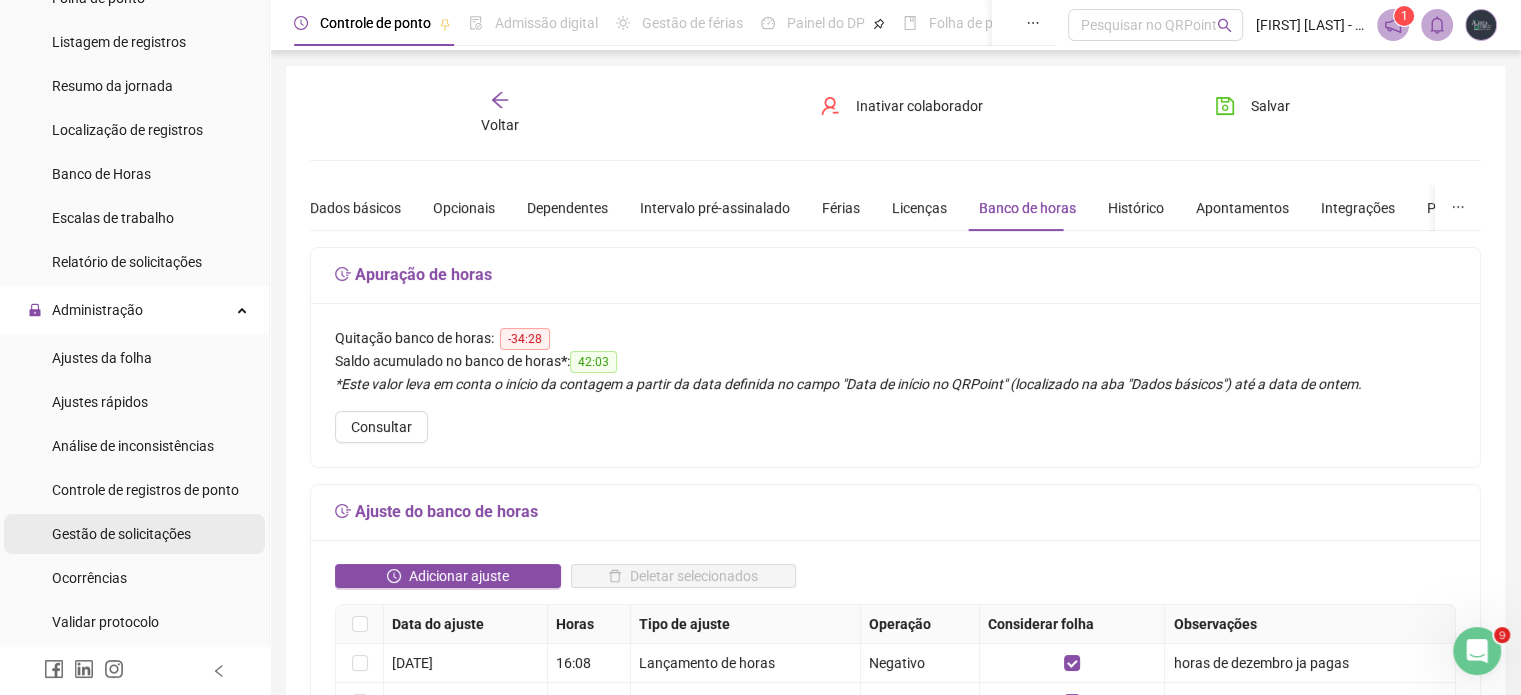 click on "Gestão de solicitações" at bounding box center [121, 534] 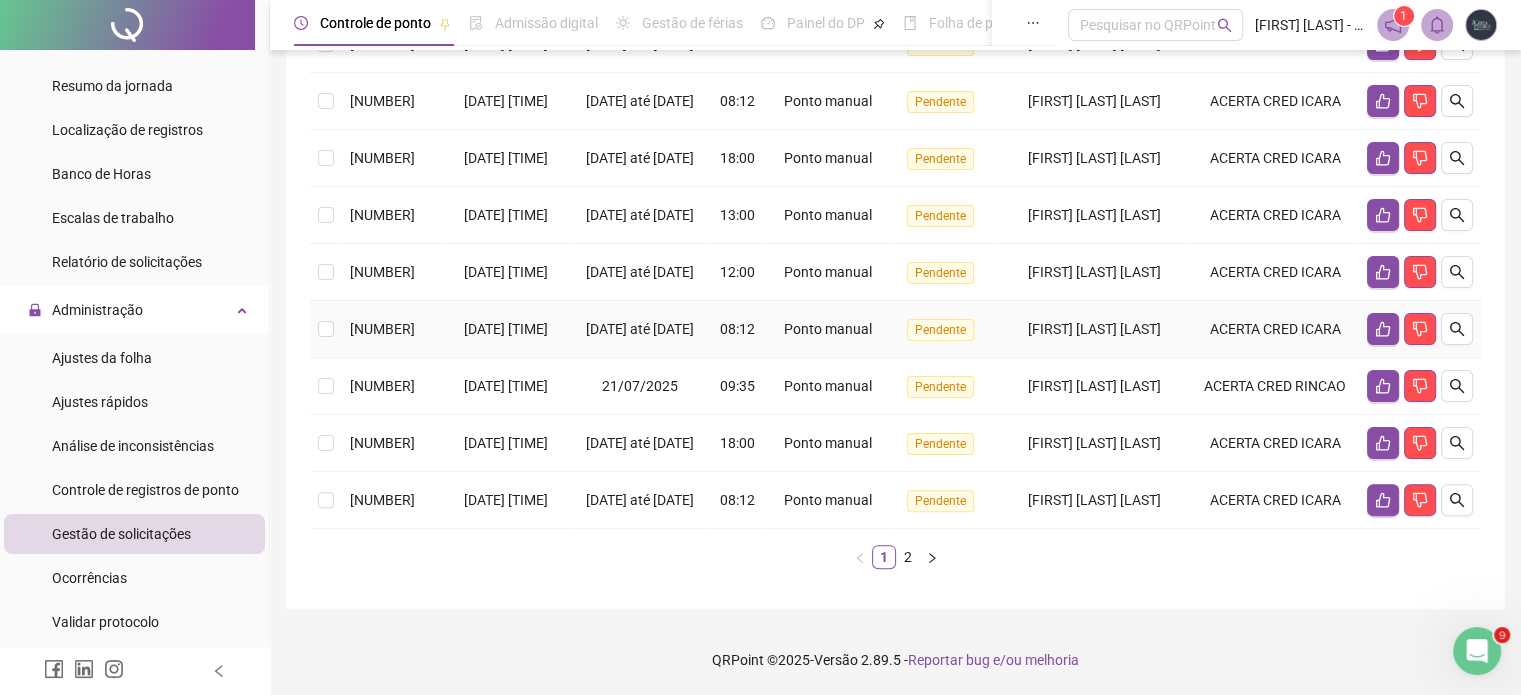 scroll, scrollTop: 593, scrollLeft: 0, axis: vertical 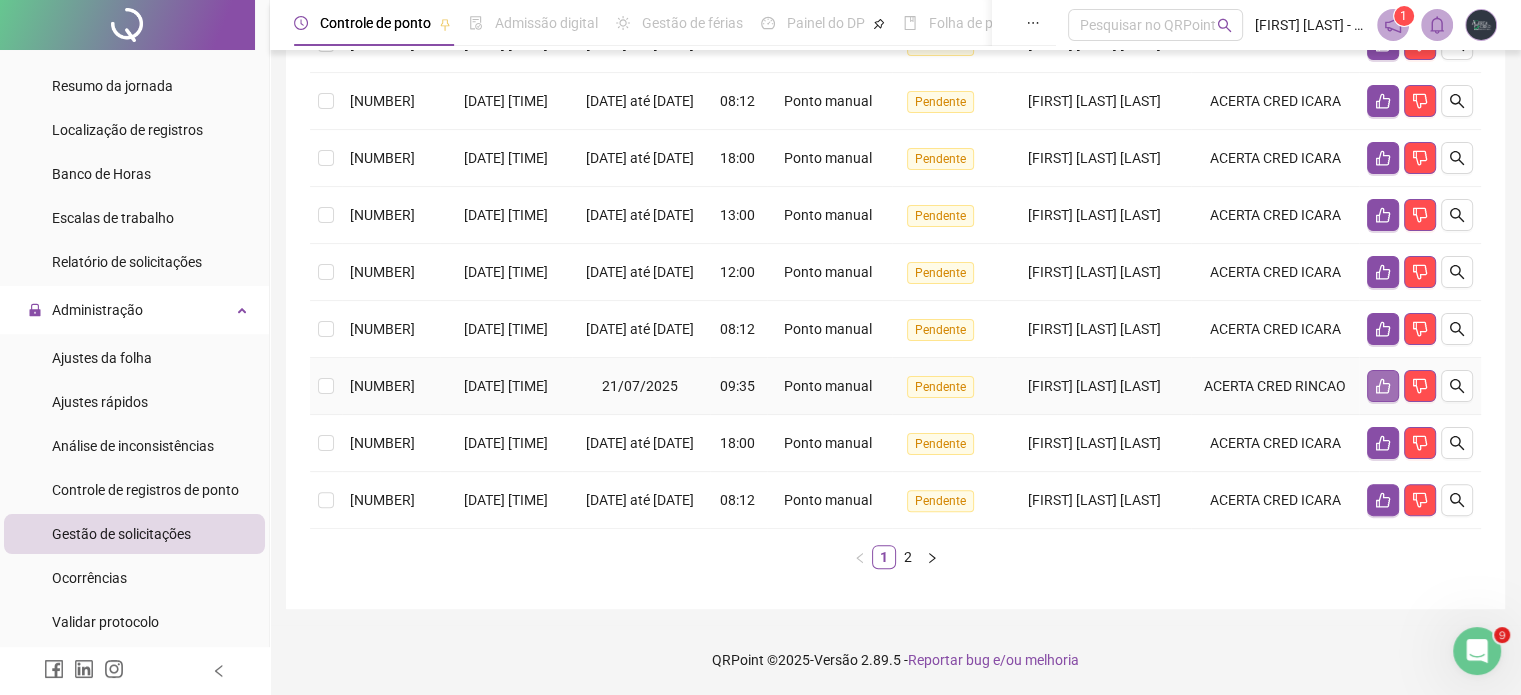 click 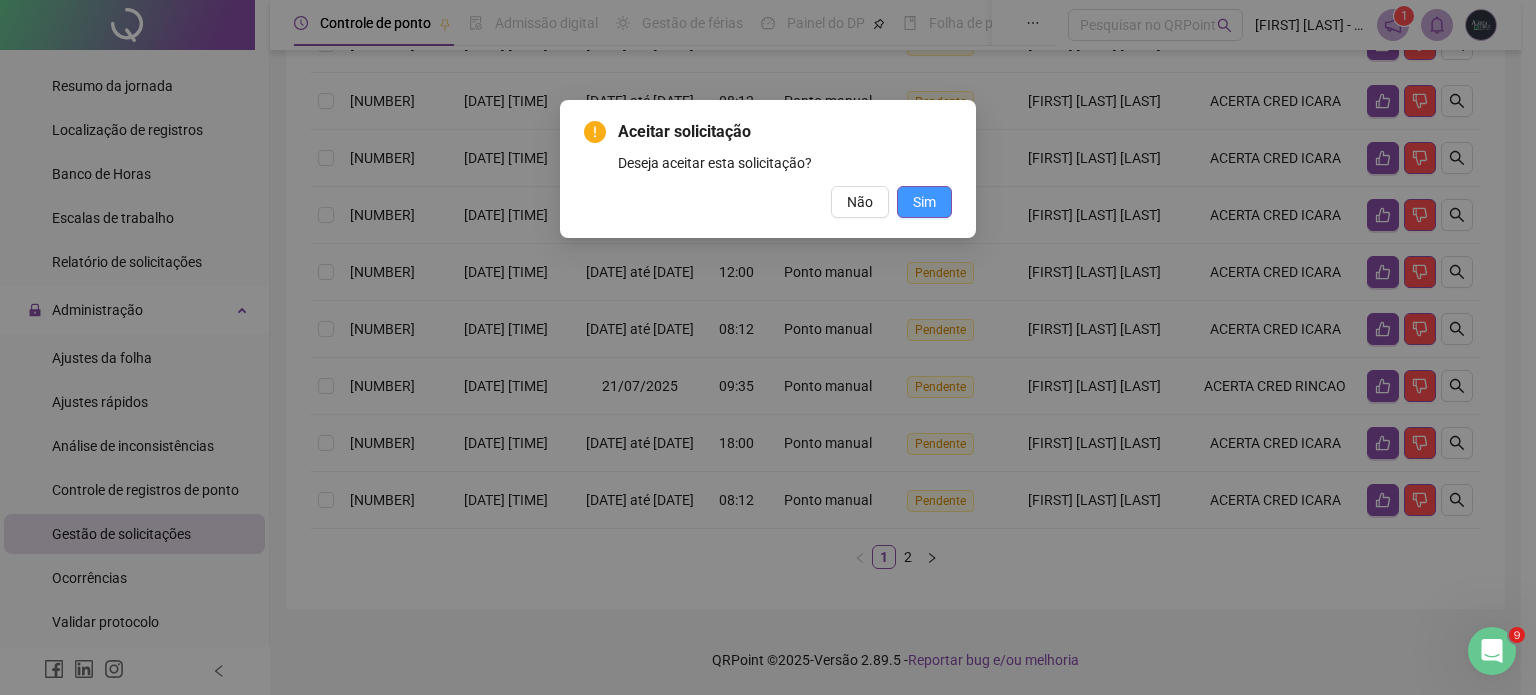 click on "Sim" at bounding box center (924, 202) 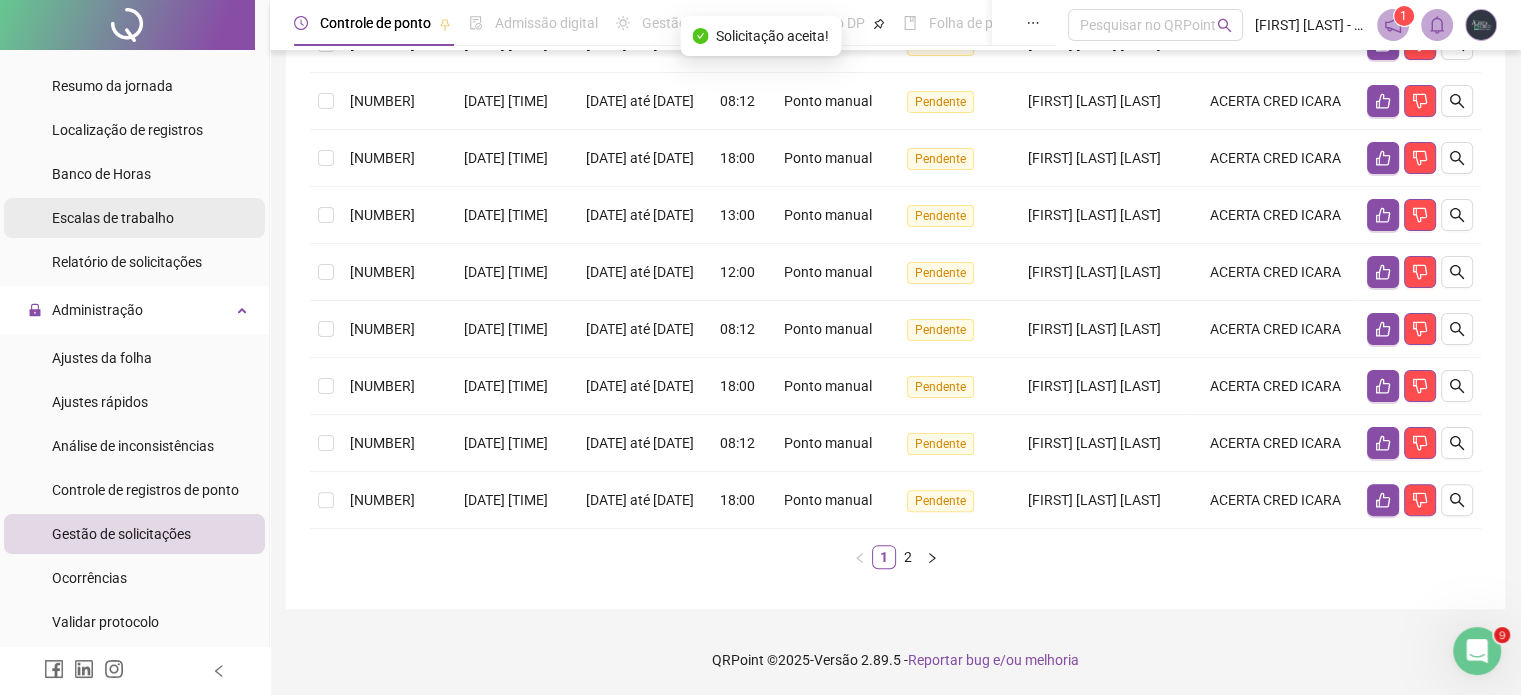 scroll, scrollTop: 0, scrollLeft: 0, axis: both 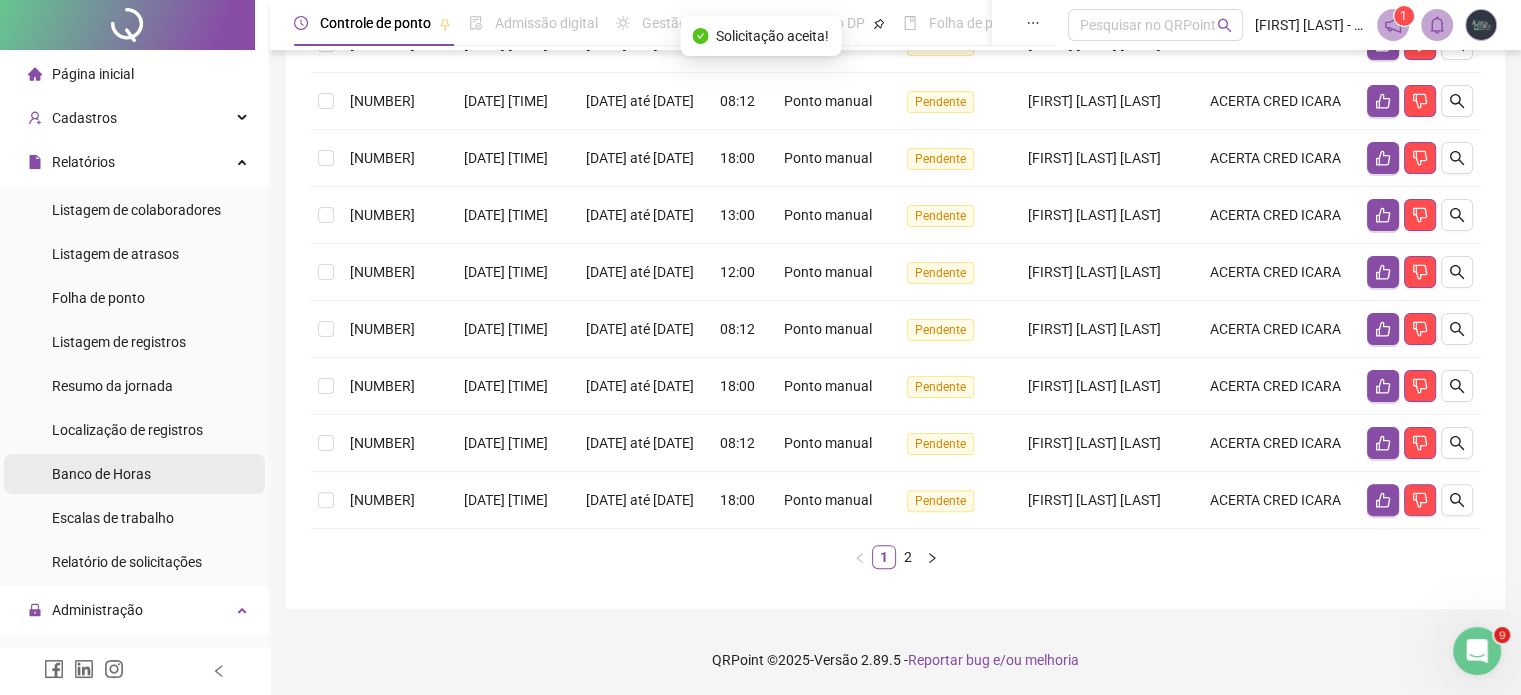 click on "Banco de Horas" at bounding box center [101, 474] 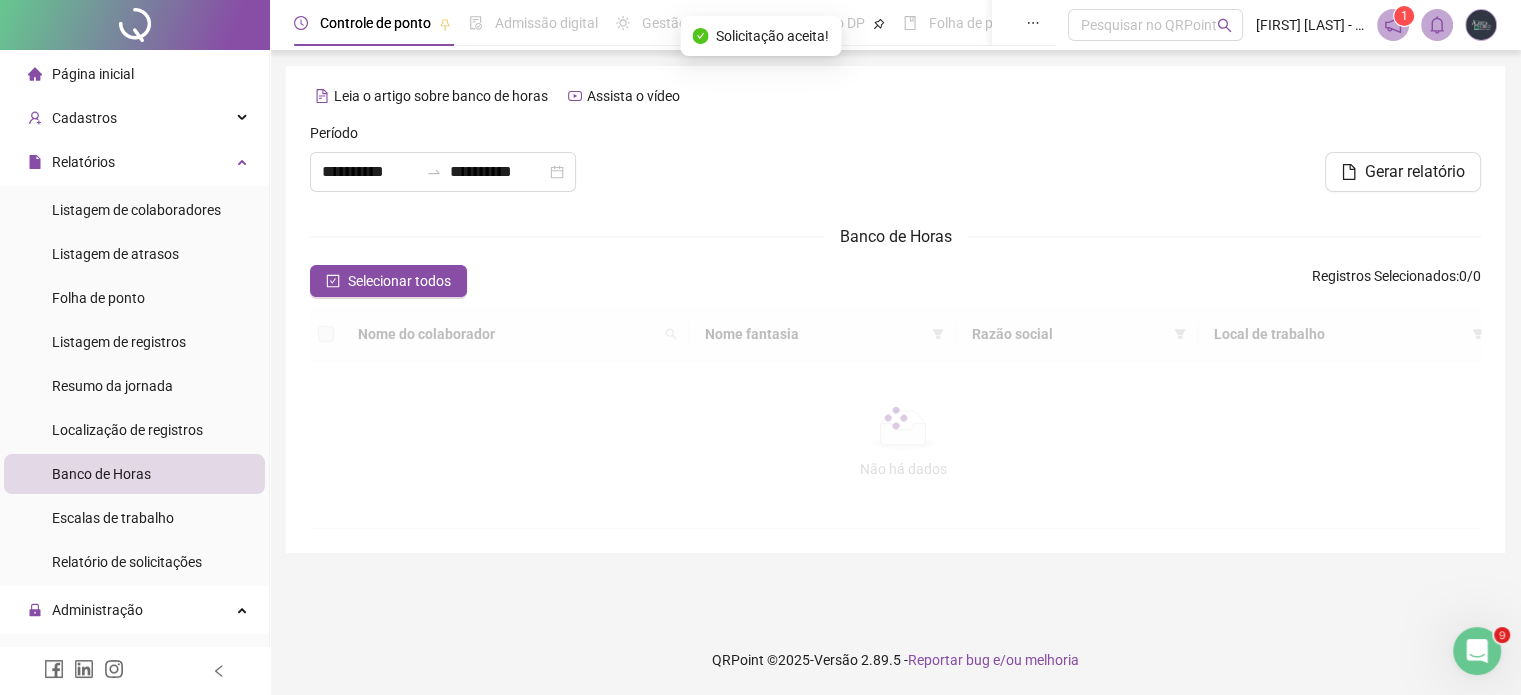scroll, scrollTop: 0, scrollLeft: 0, axis: both 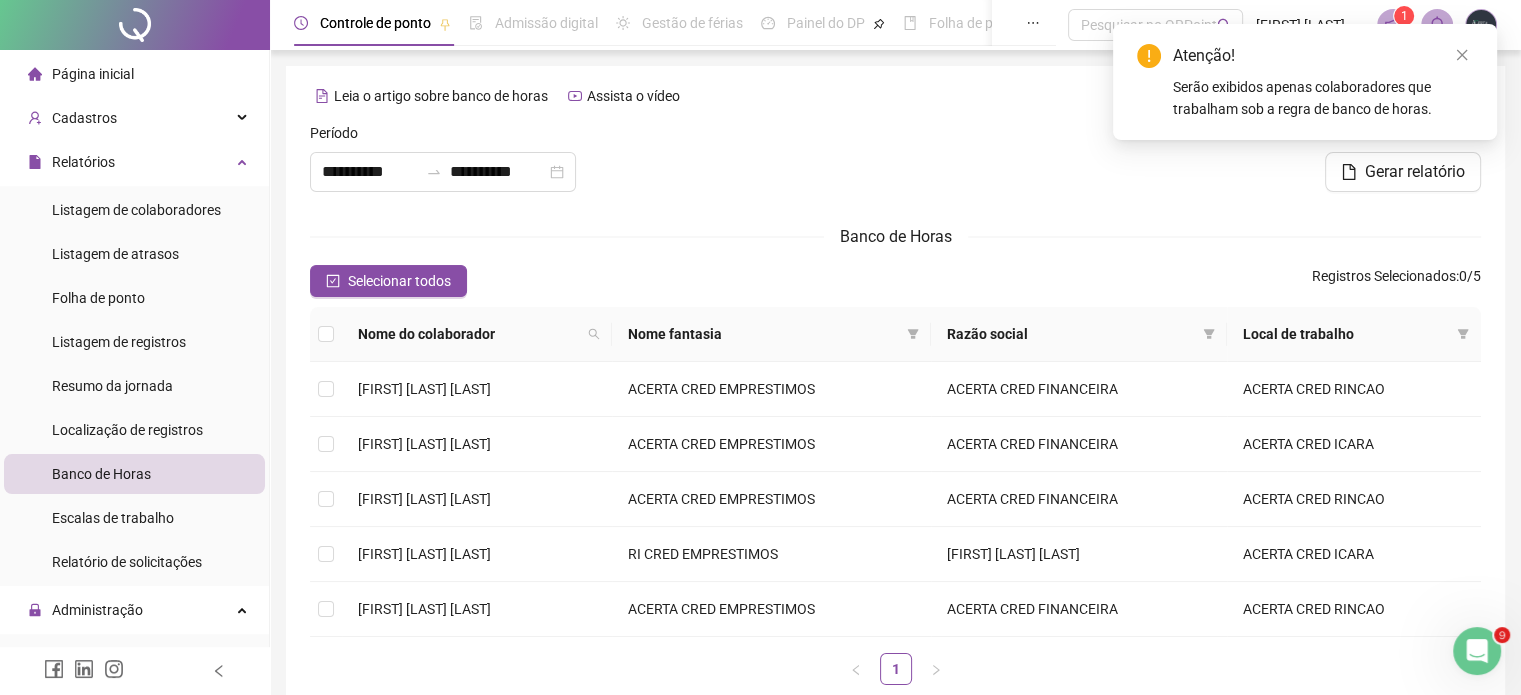 click at bounding box center (896, 165) 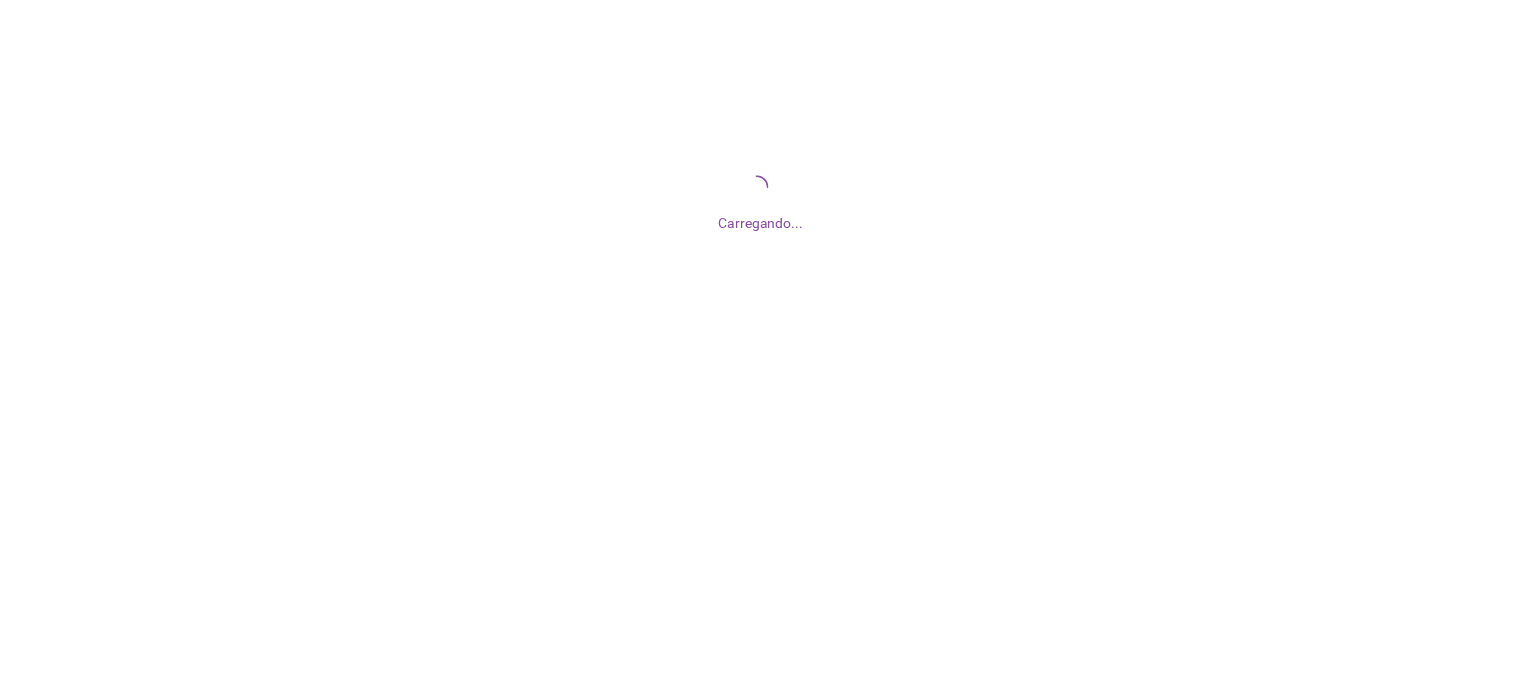 scroll, scrollTop: 0, scrollLeft: 0, axis: both 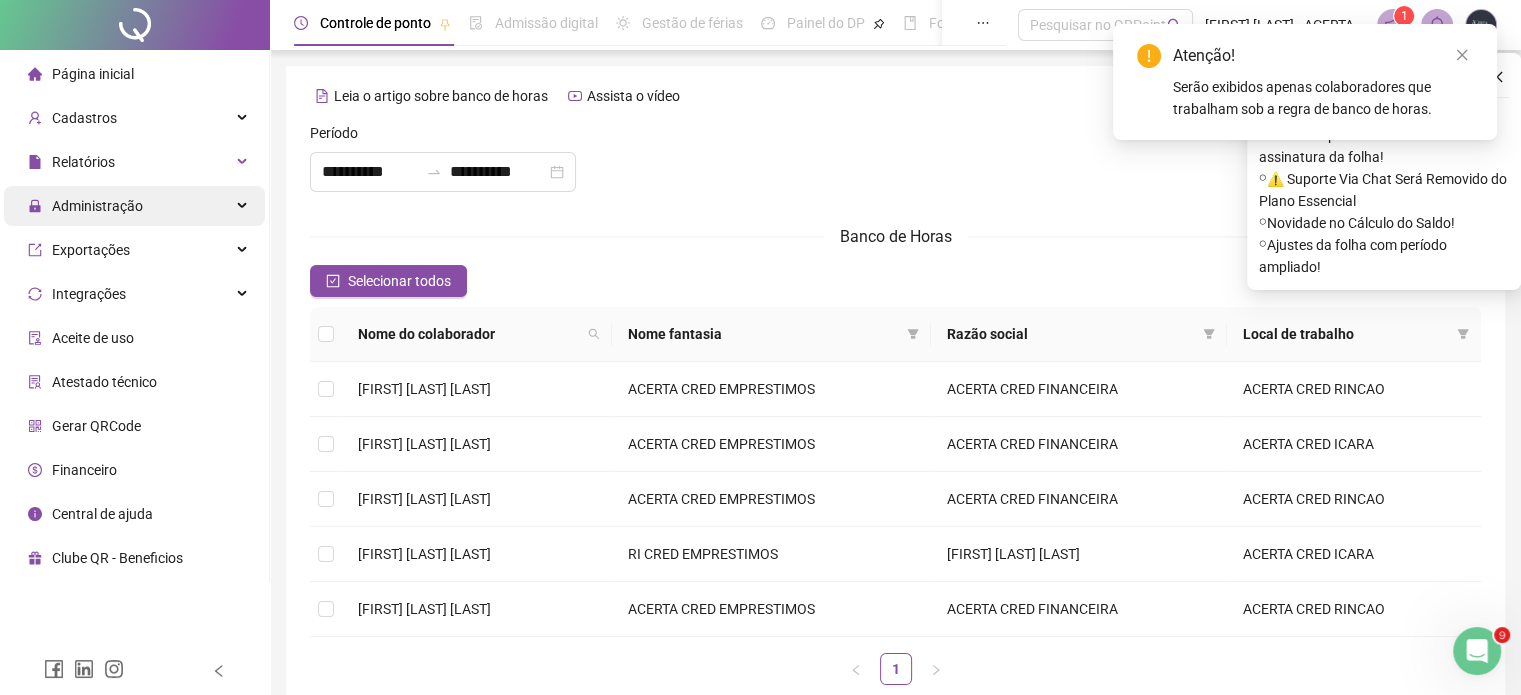 click on "Administração" at bounding box center (97, 206) 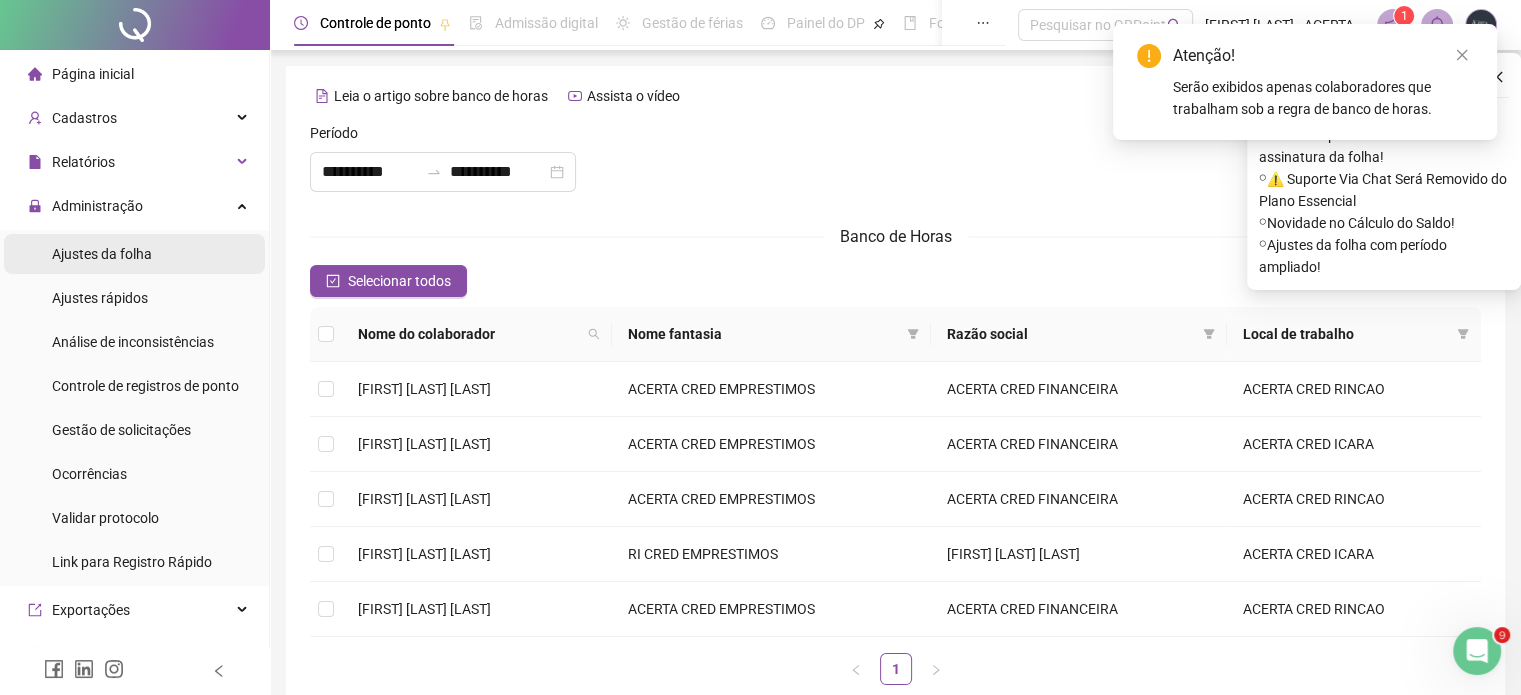 click on "Ajustes da folha" at bounding box center [102, 254] 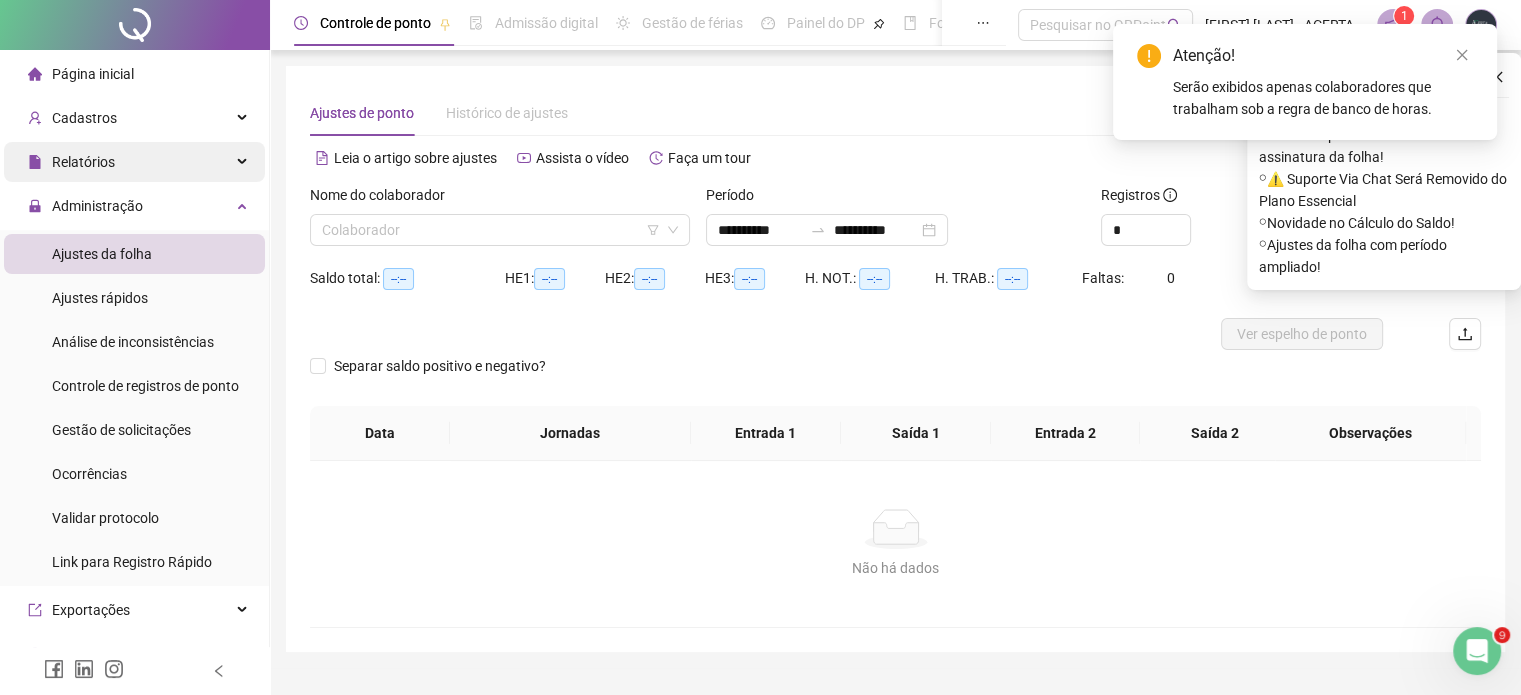 click on "Relatórios" at bounding box center [83, 162] 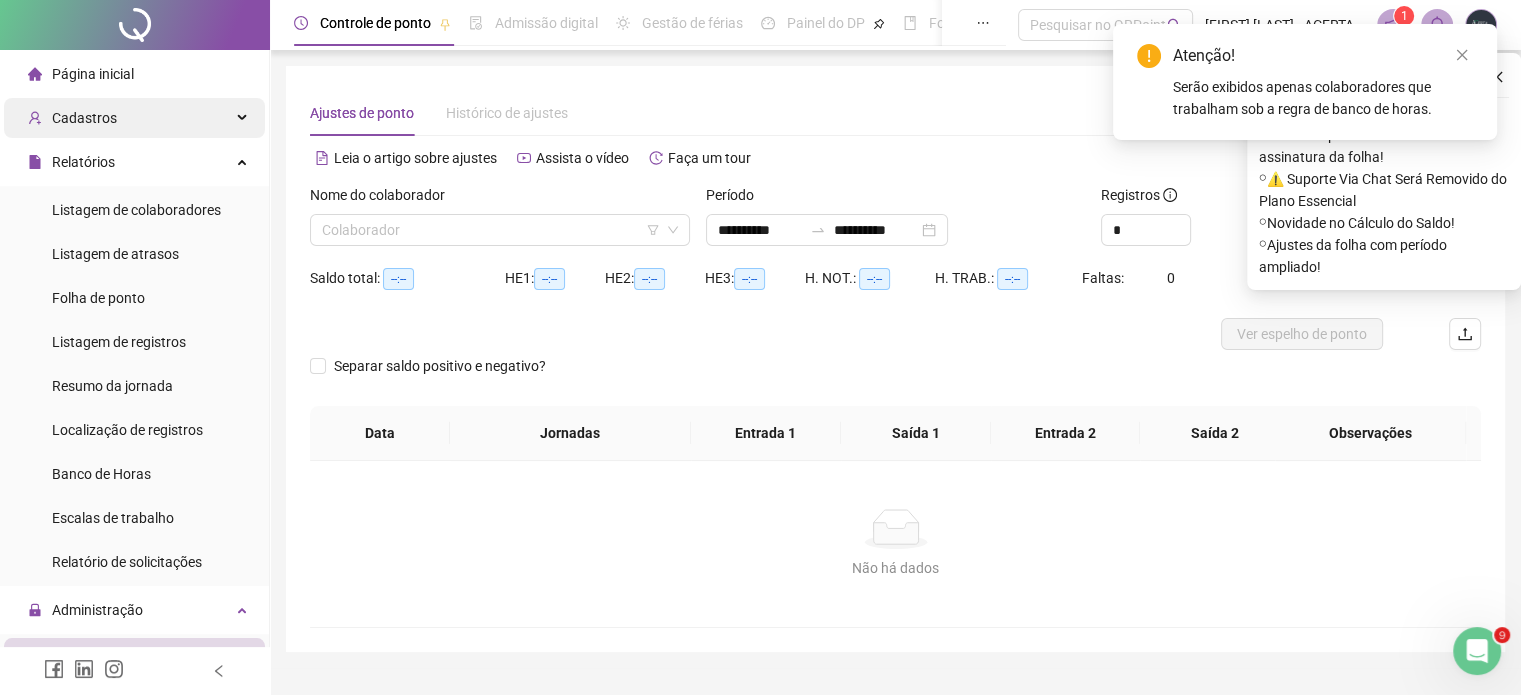click on "Cadastros" at bounding box center [134, 118] 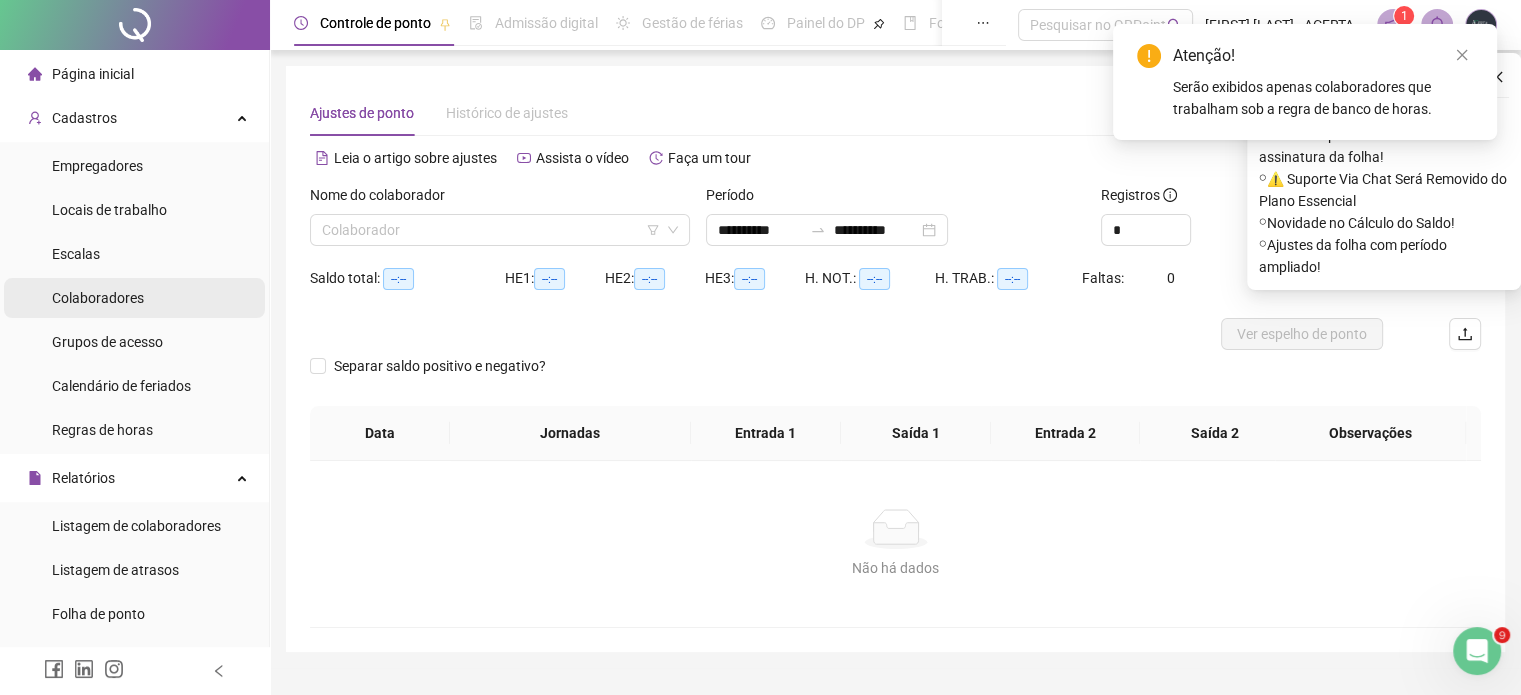 click on "Colaboradores" at bounding box center (98, 298) 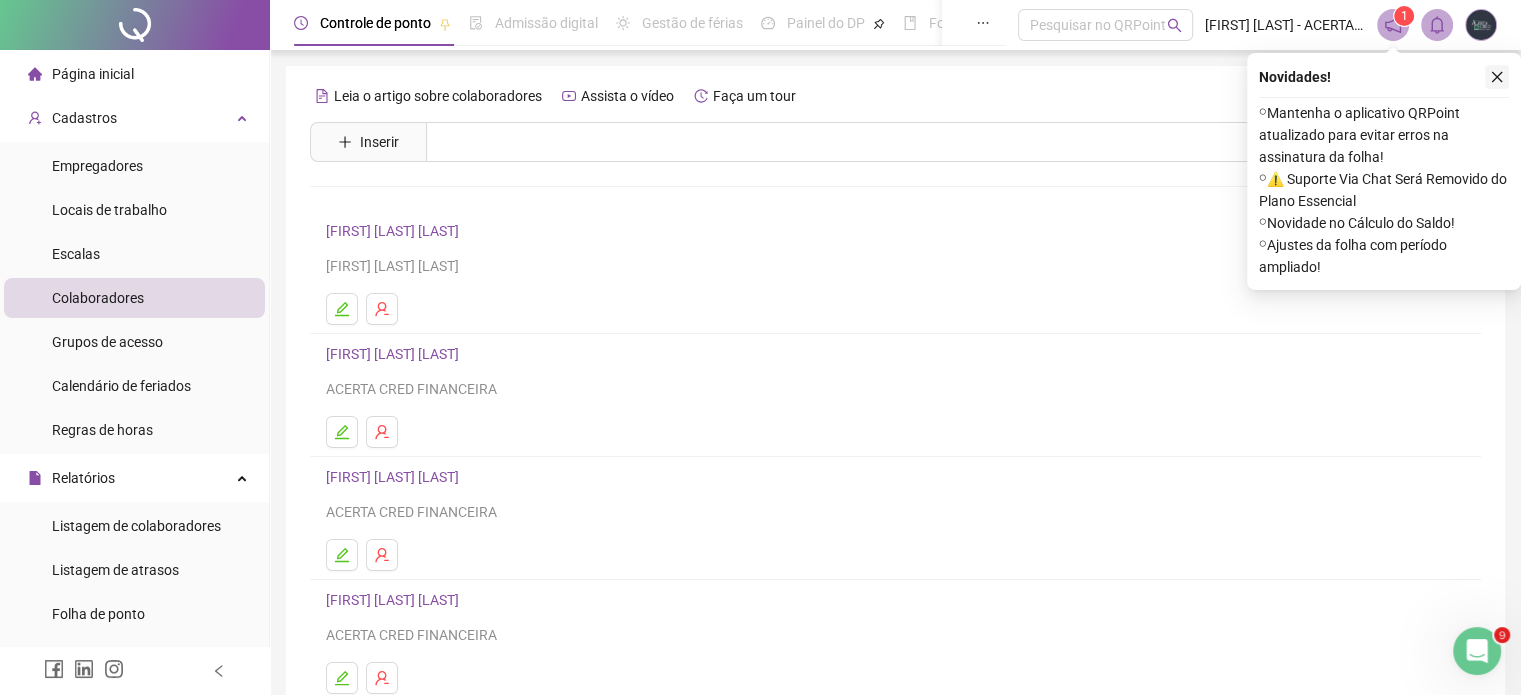 click 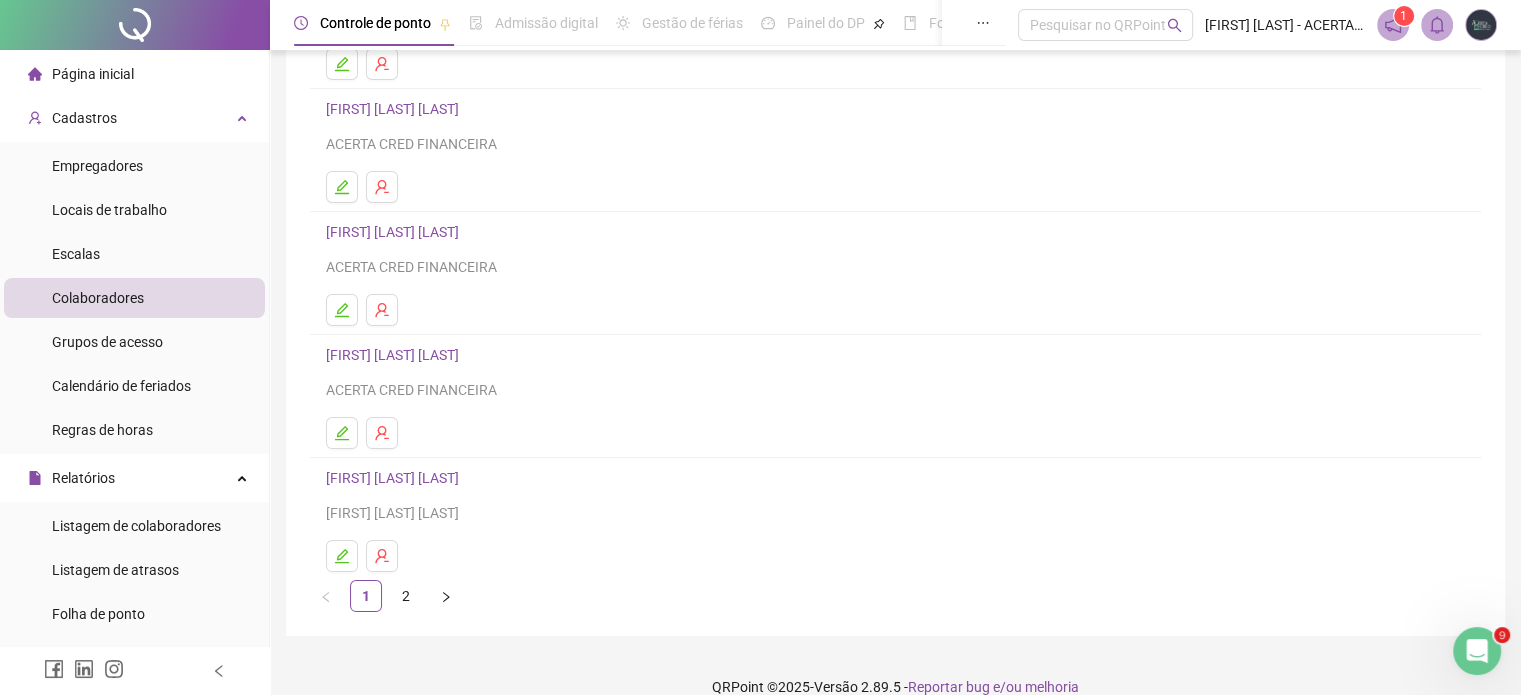 scroll, scrollTop: 271, scrollLeft: 0, axis: vertical 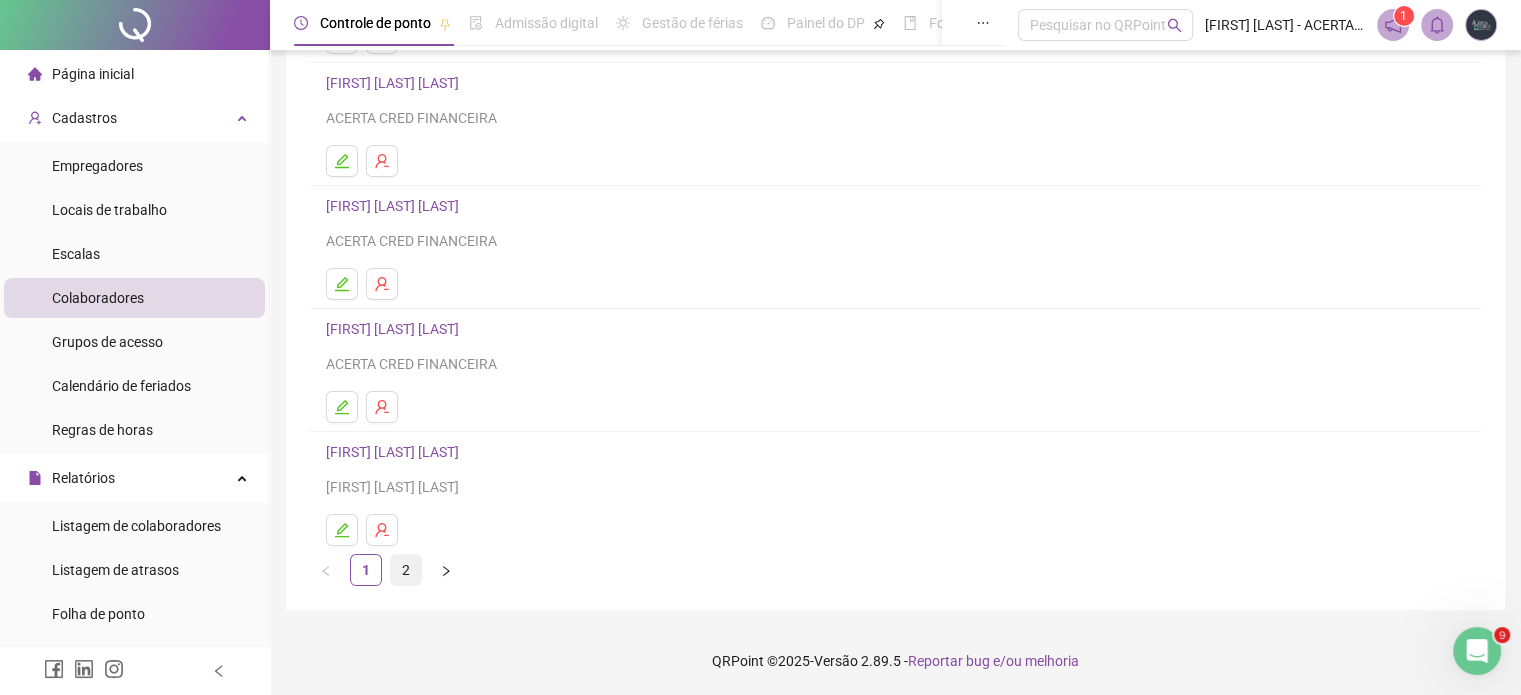 click on "2" at bounding box center [406, 570] 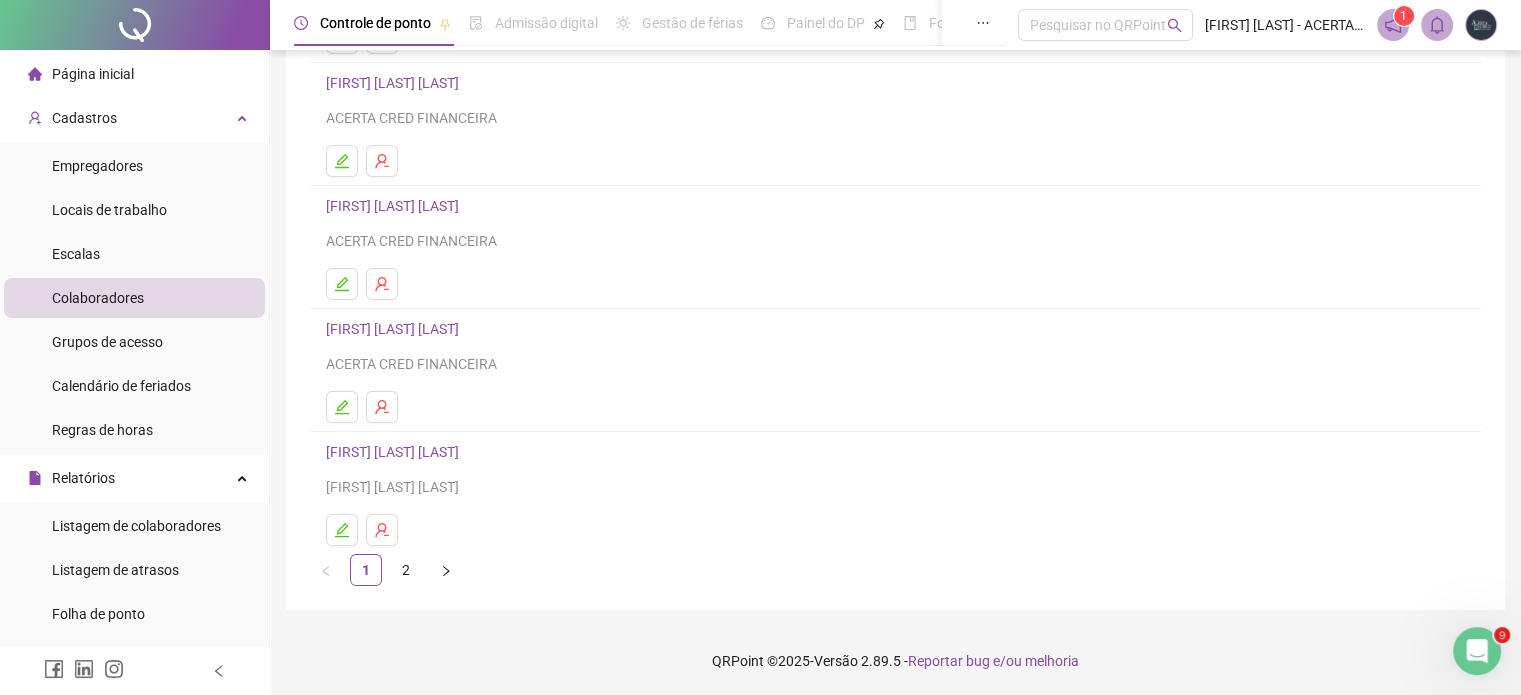 scroll, scrollTop: 0, scrollLeft: 0, axis: both 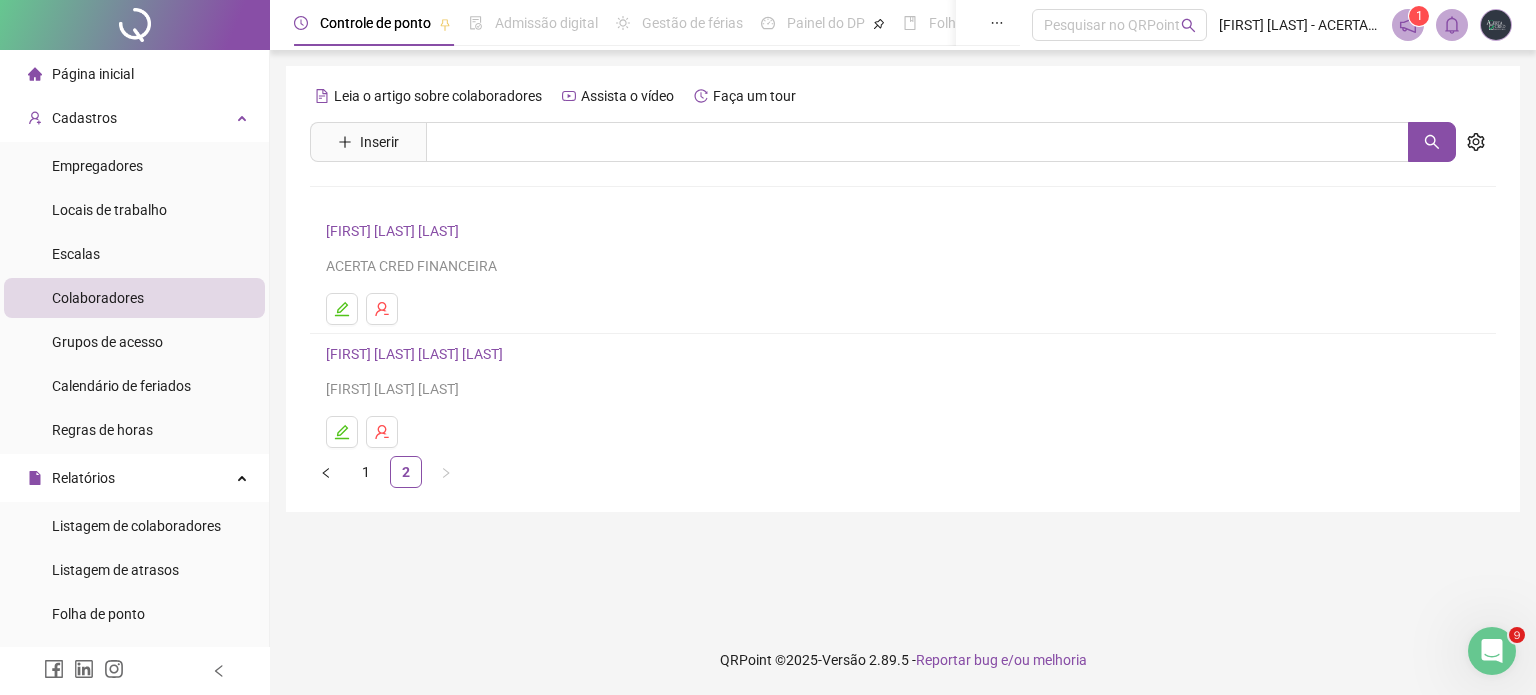 click on "[FIRST] [LAST] [LAST]" at bounding box center [395, 231] 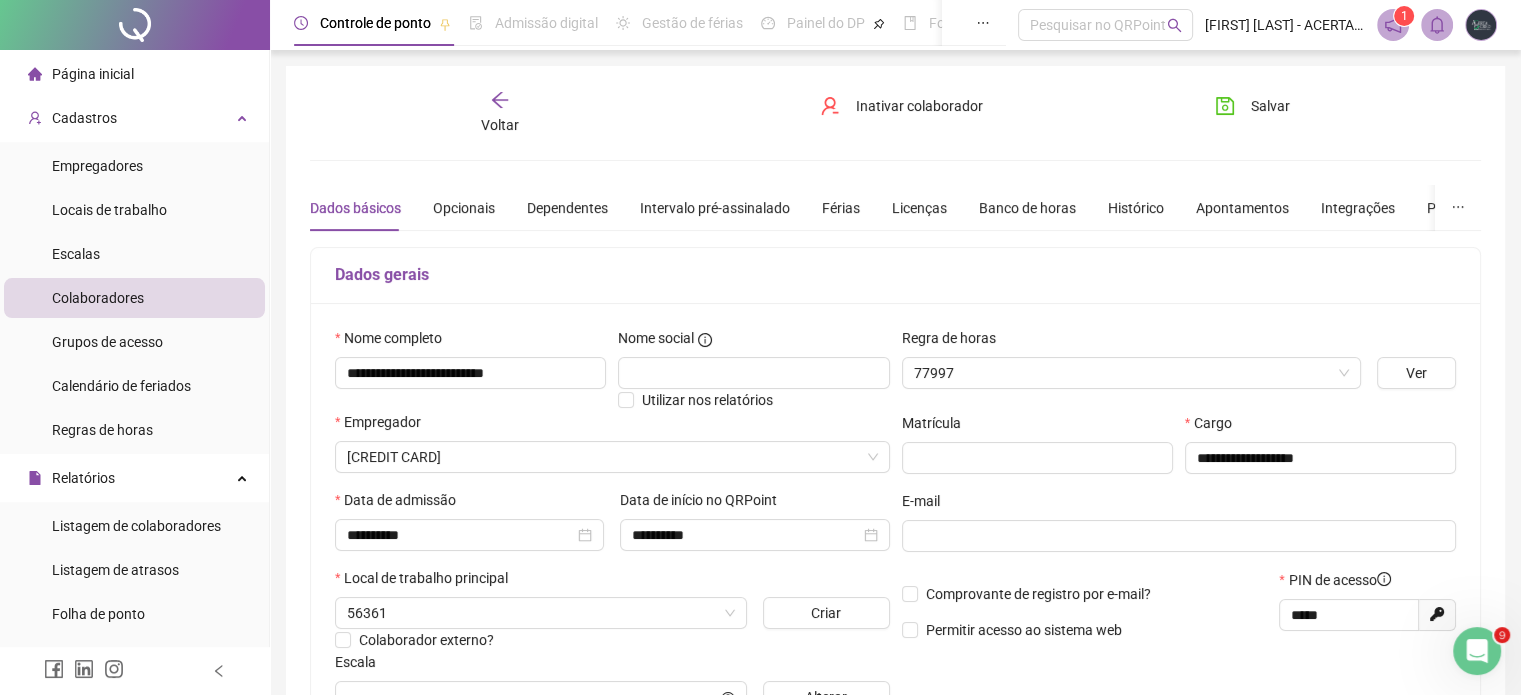 type on "*********" 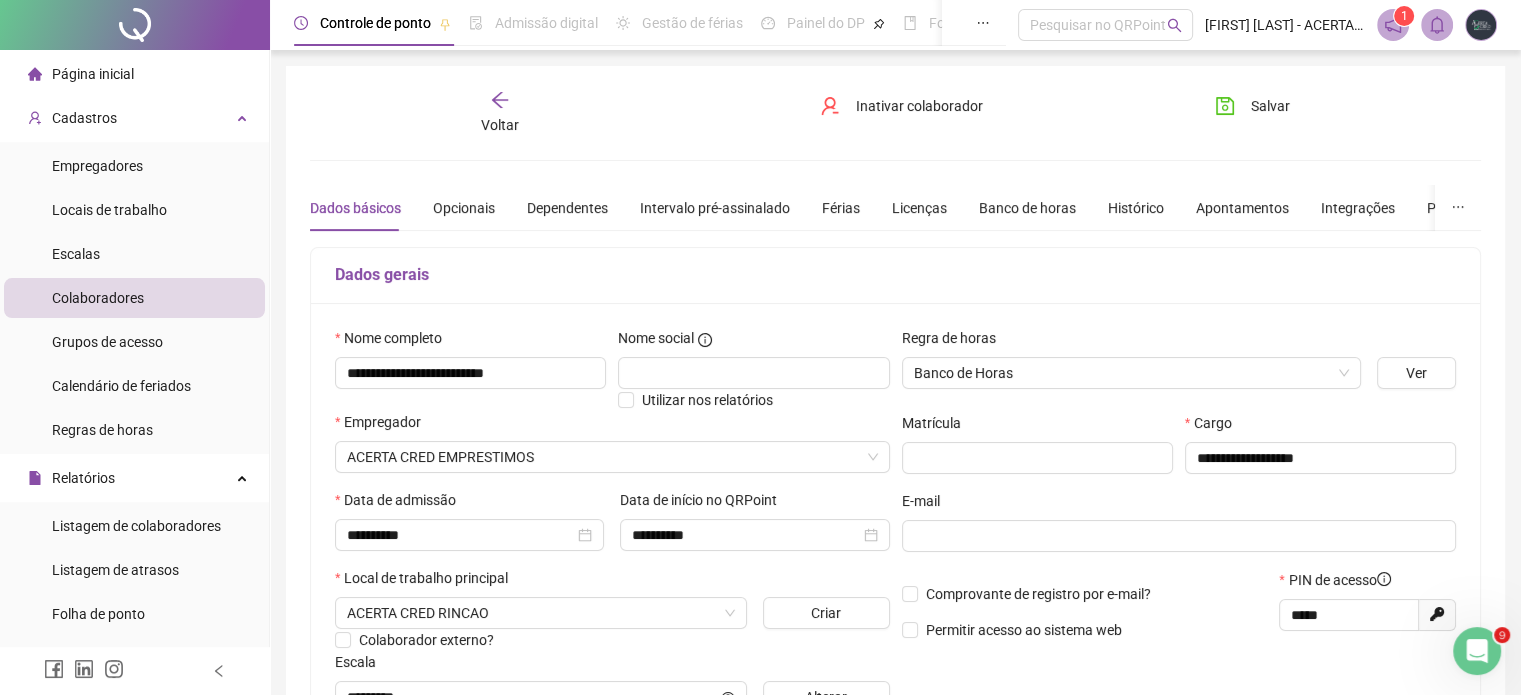 click on "Voltar" at bounding box center (500, 113) 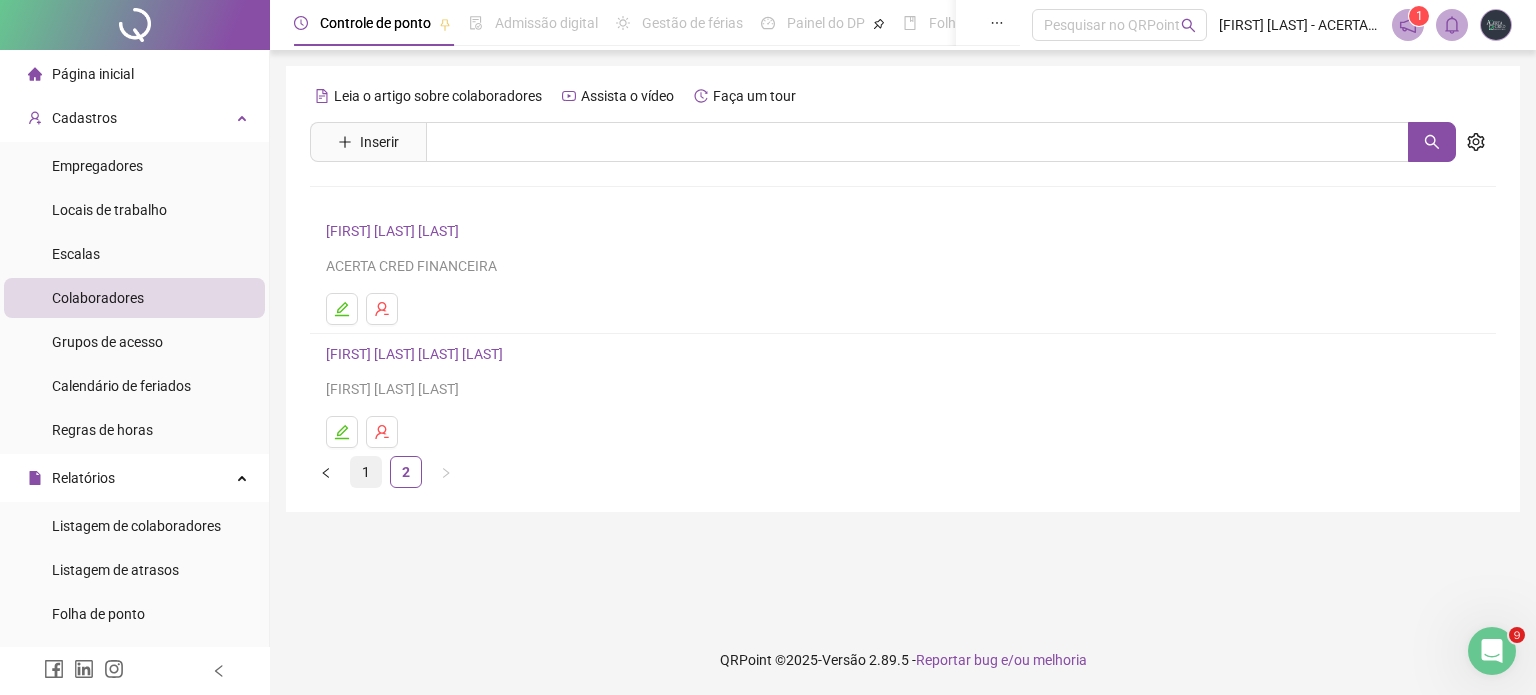 click on "1" at bounding box center (366, 472) 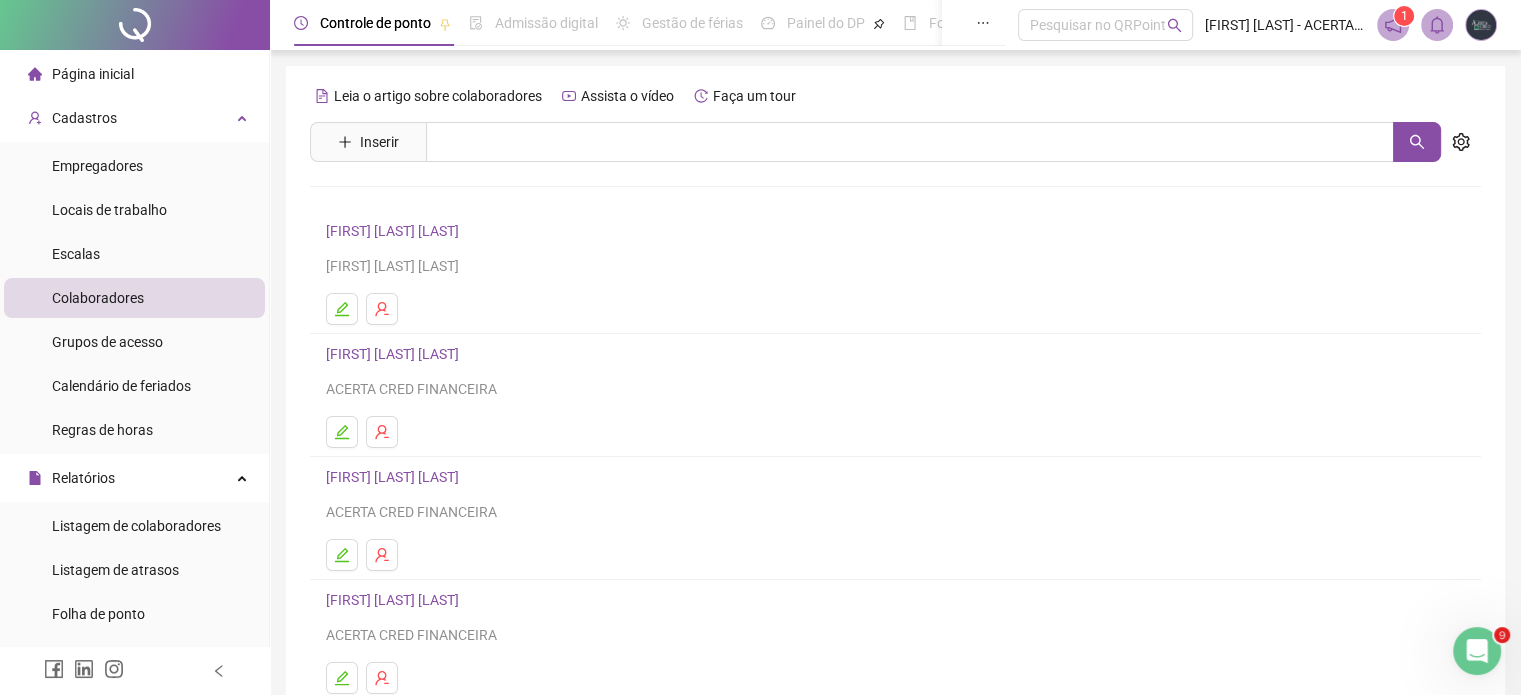 click on "[FIRST] [LAST] [LAST]" at bounding box center (395, 354) 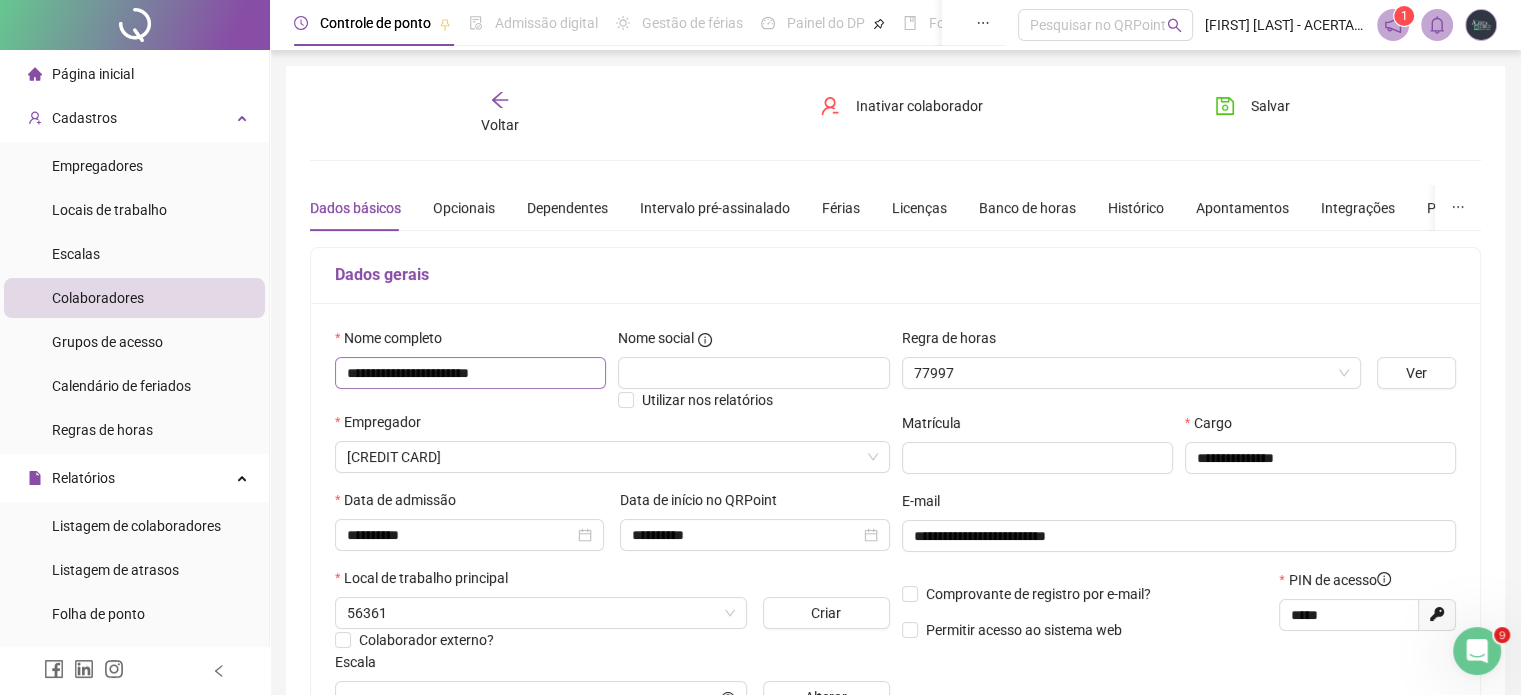type on "*********" 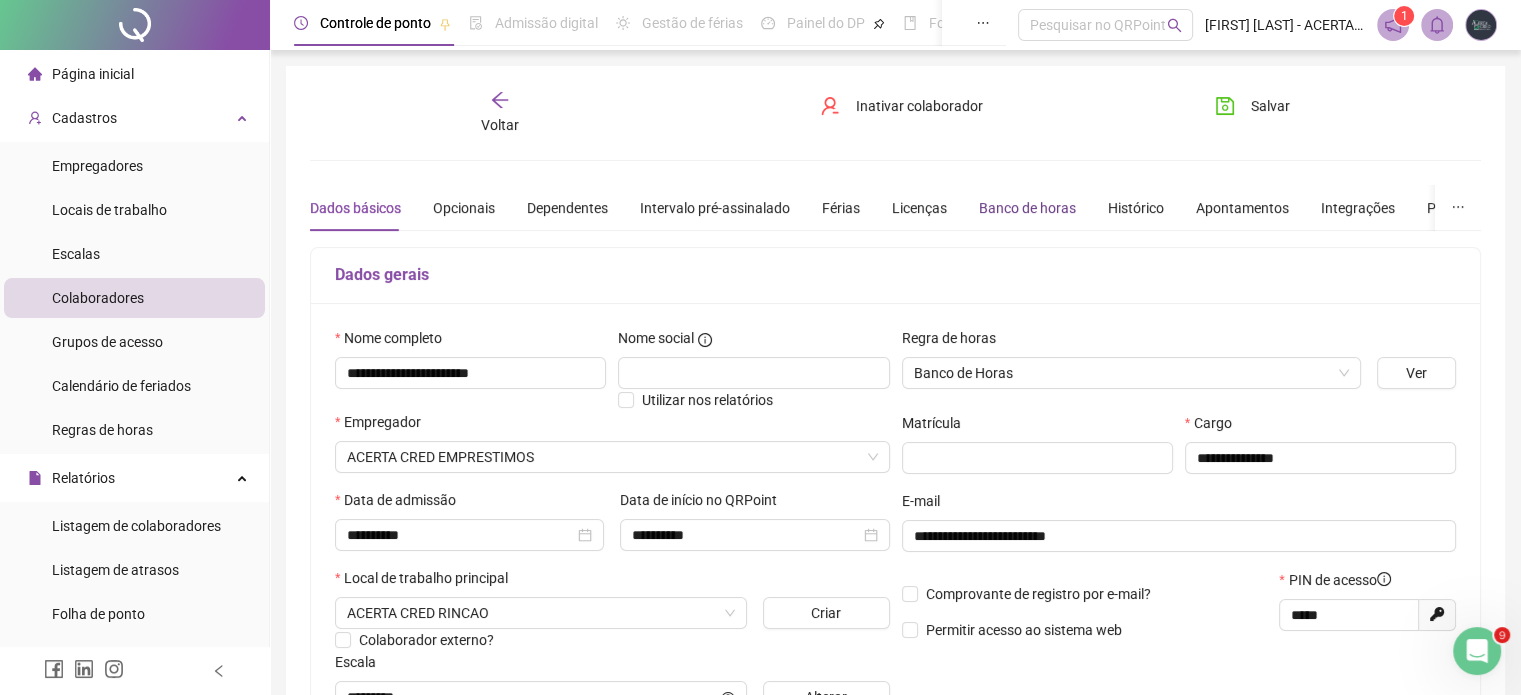 click on "Banco de horas" at bounding box center [1027, 208] 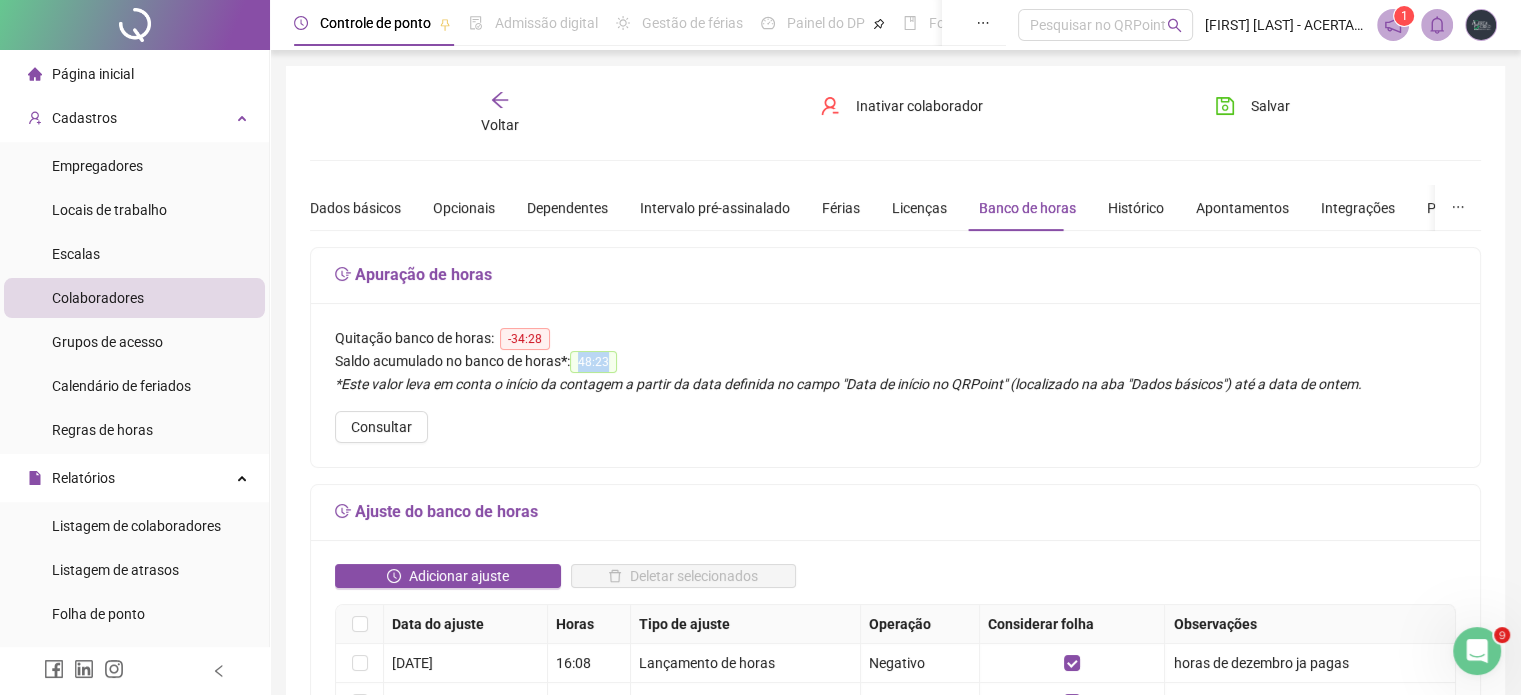 drag, startPoint x: 584, startPoint y: 360, endPoint x: 625, endPoint y: 362, distance: 41.04875 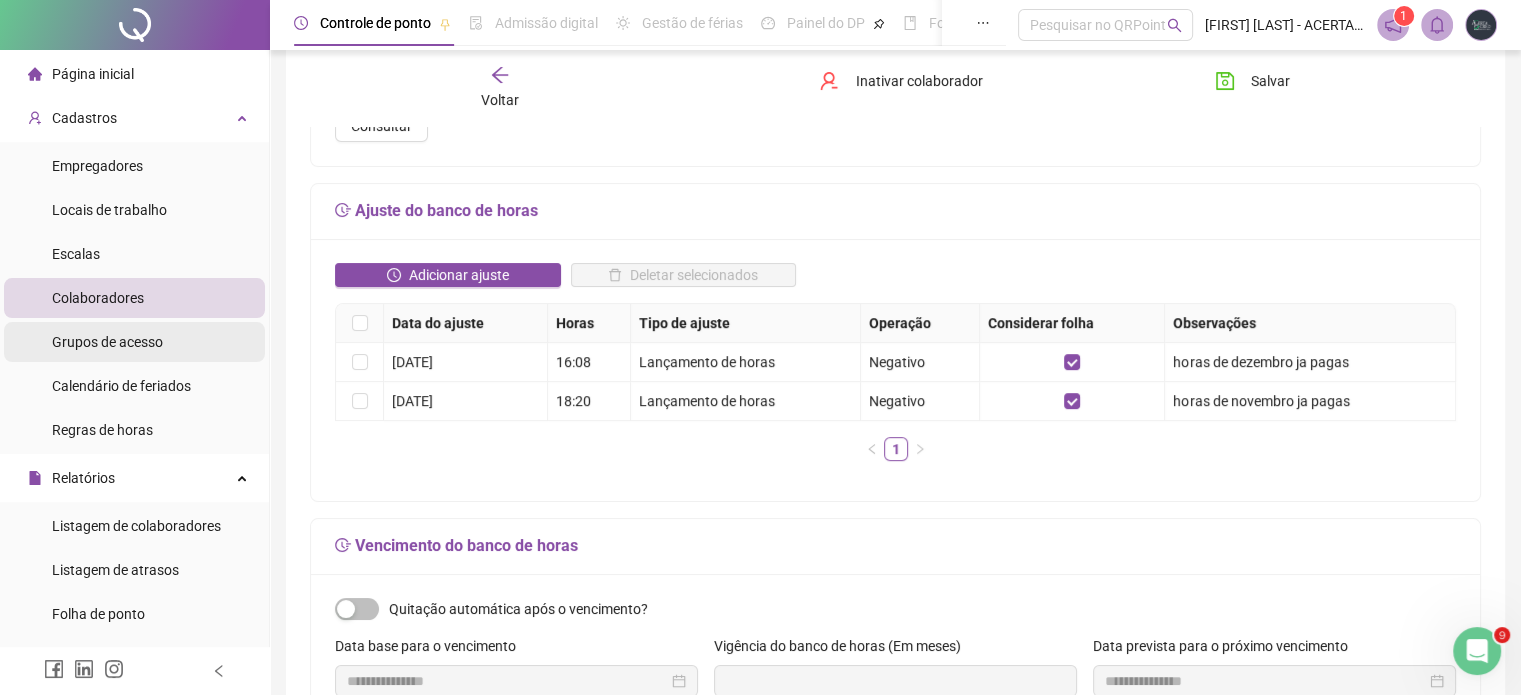 scroll, scrollTop: 0, scrollLeft: 0, axis: both 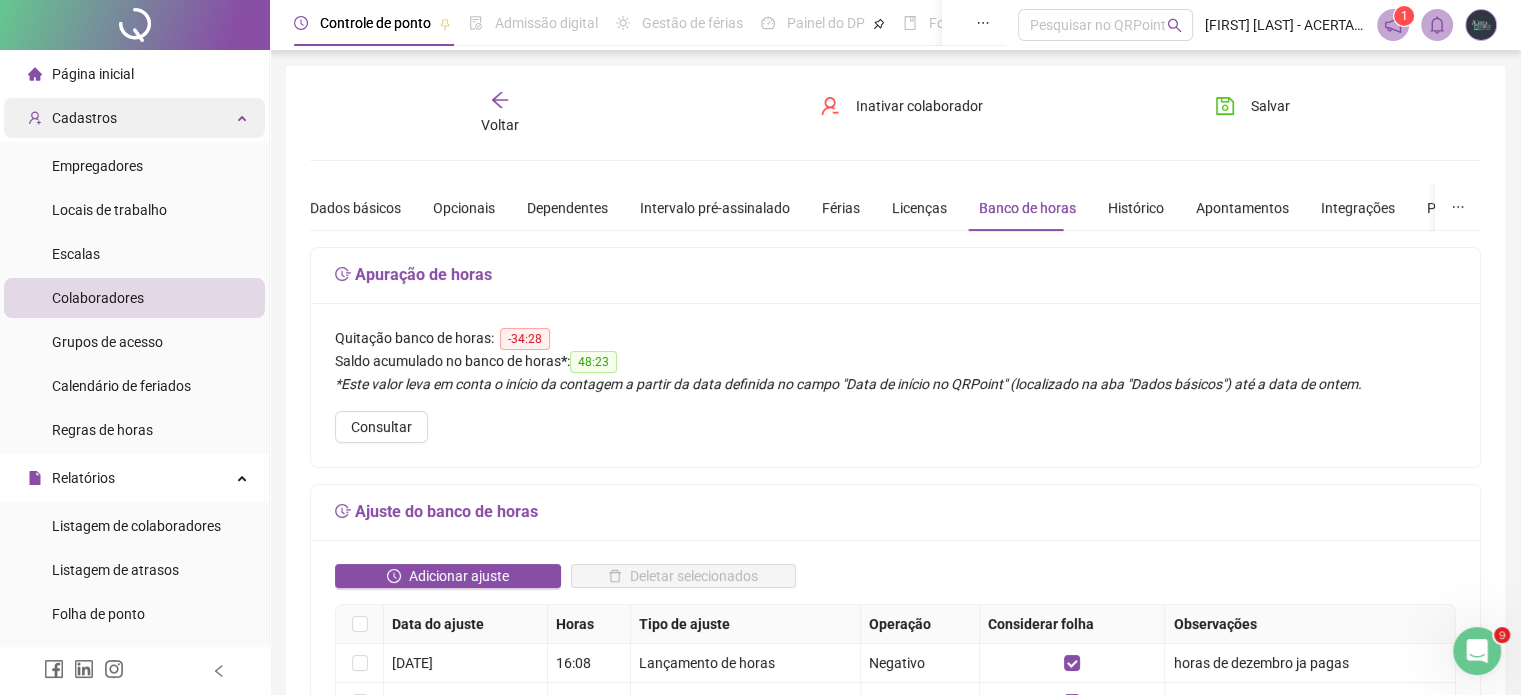 click on "Cadastros" at bounding box center [134, 118] 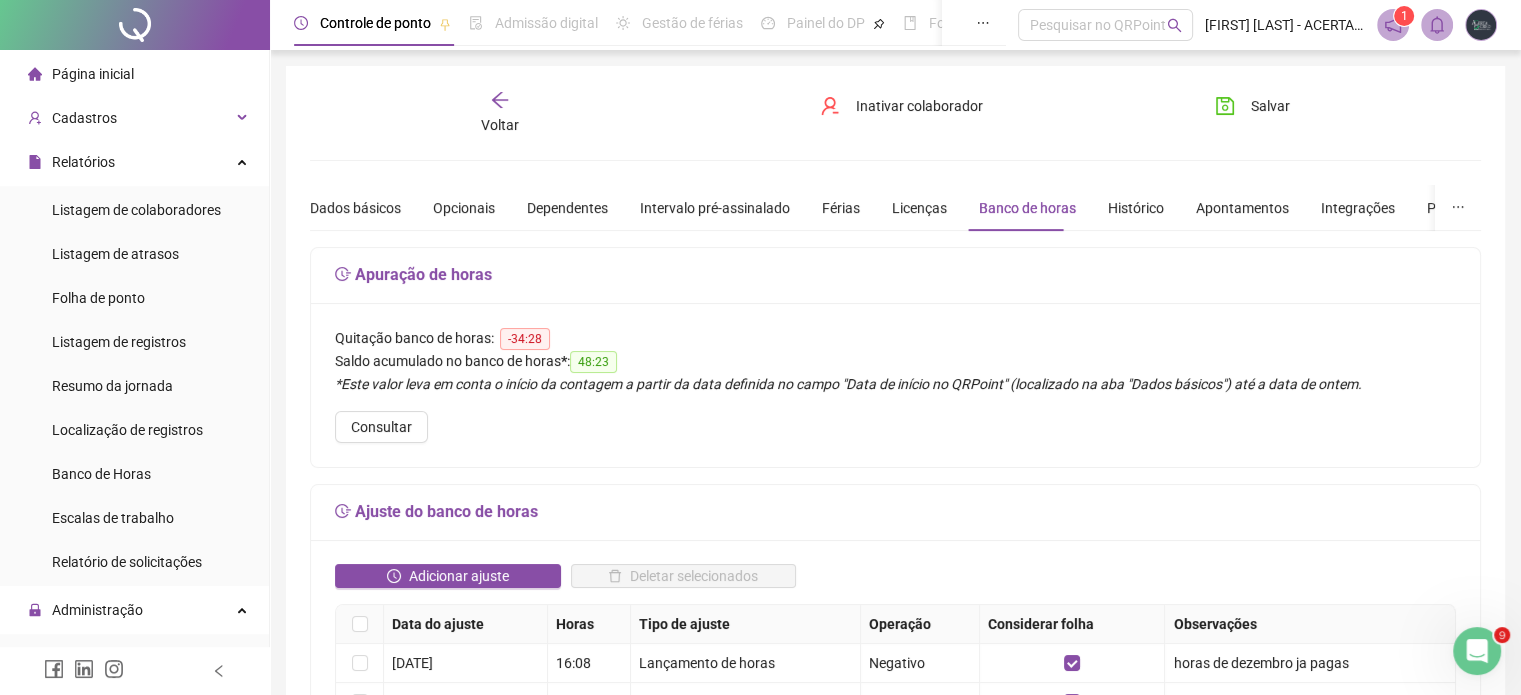 click on "Saldo acumulado no banco de horas * :   48:23" at bounding box center [895, 361] 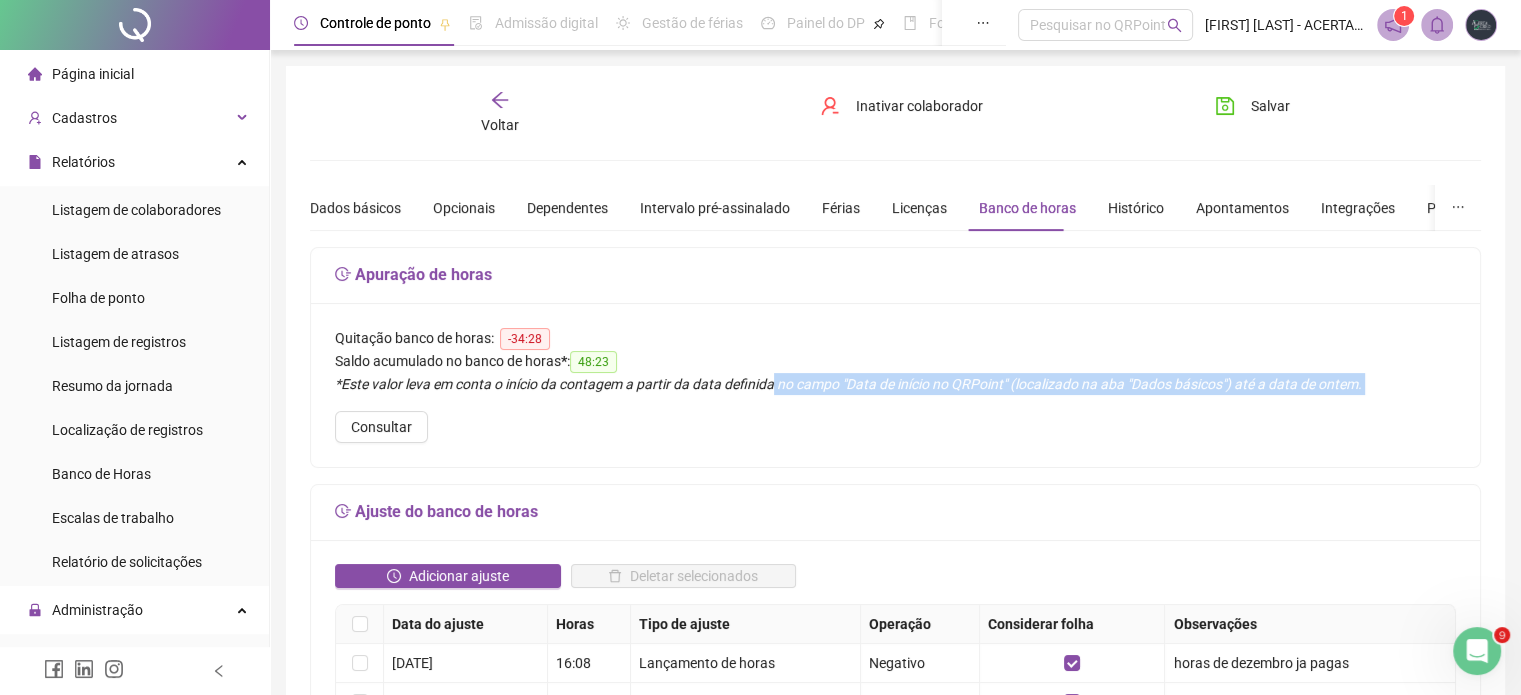drag, startPoint x: 796, startPoint y: 383, endPoint x: 1088, endPoint y: 409, distance: 293.15524 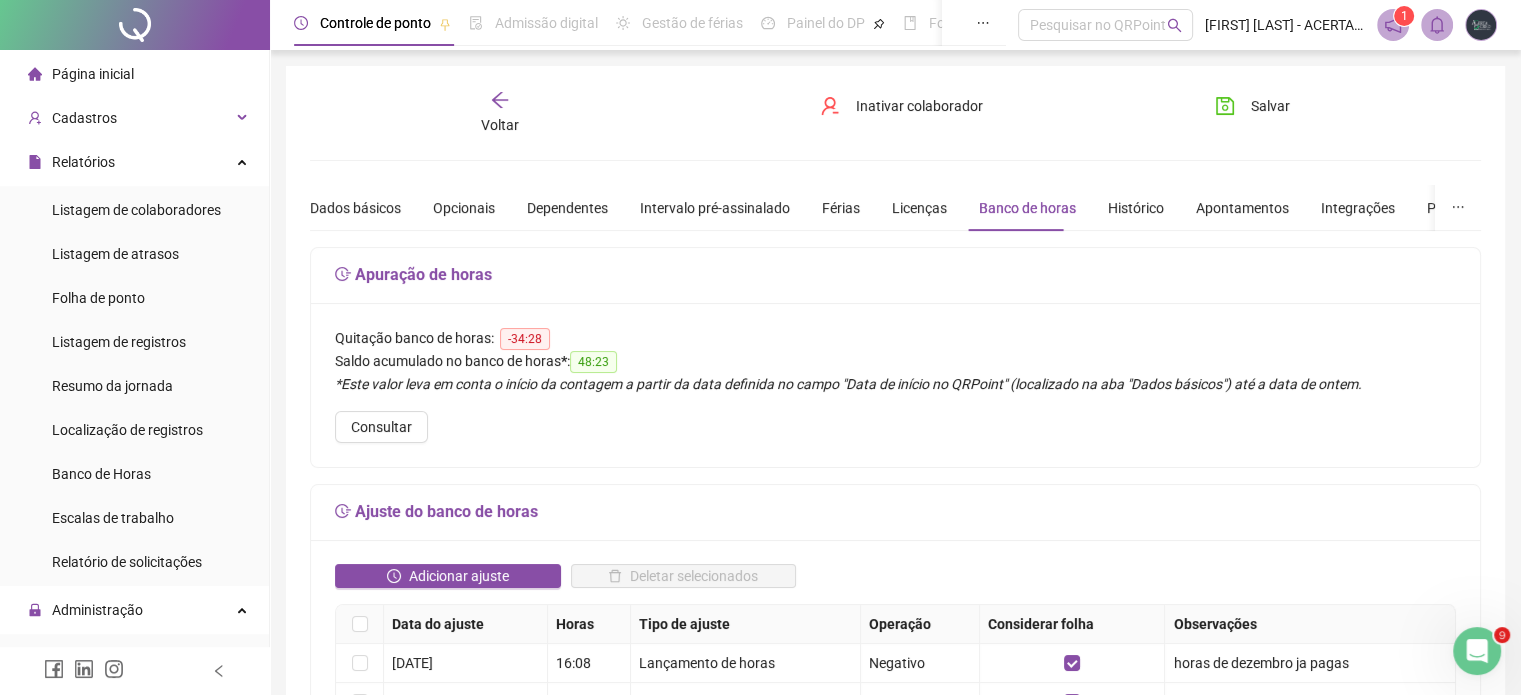 click on "Quitação banco de horas:    -34:28 Saldo acumulado no banco de horas * :   48:23 *Este valor leva em conta o início da contagem a partir da data
definida no campo "Data de início no QRPoint" (localizado na
aba "Dados básicos") até a data de ontem. Consultar" at bounding box center [895, 385] 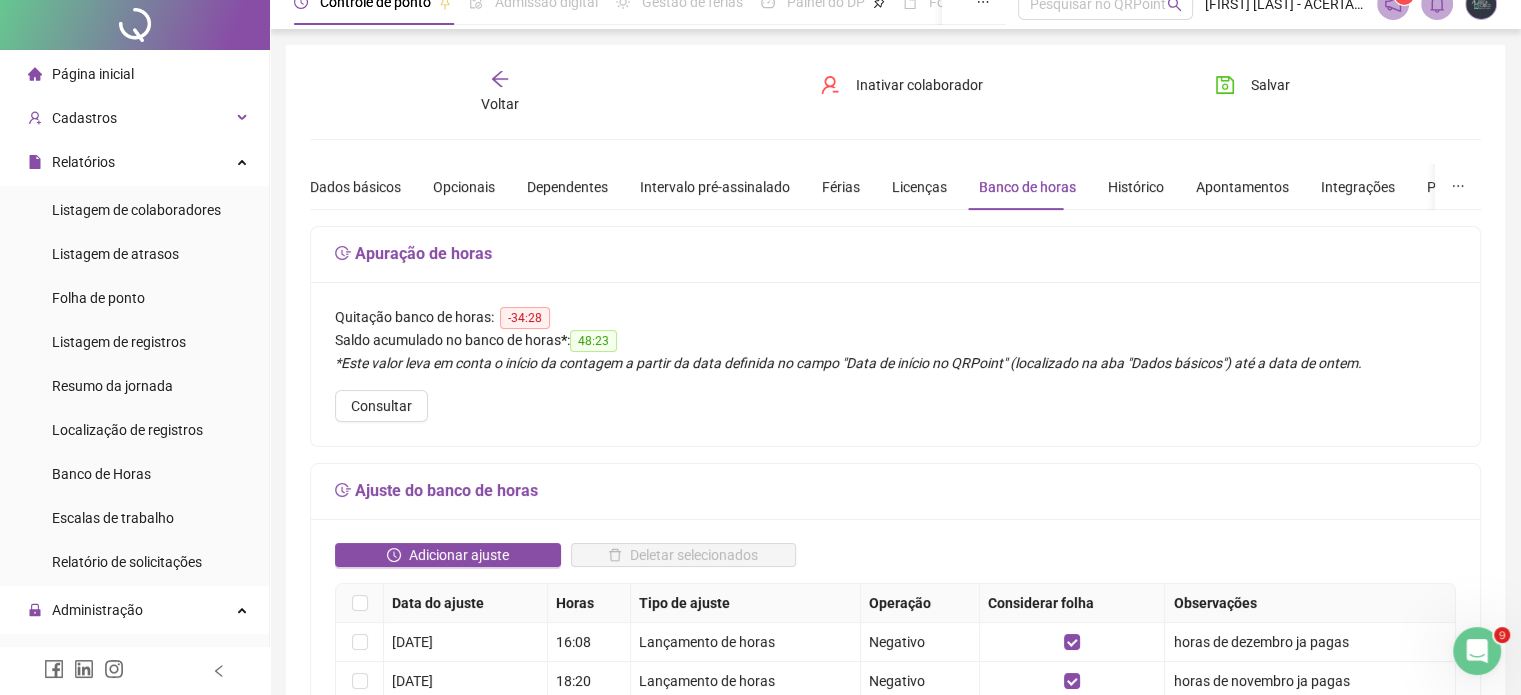 scroll, scrollTop: 0, scrollLeft: 0, axis: both 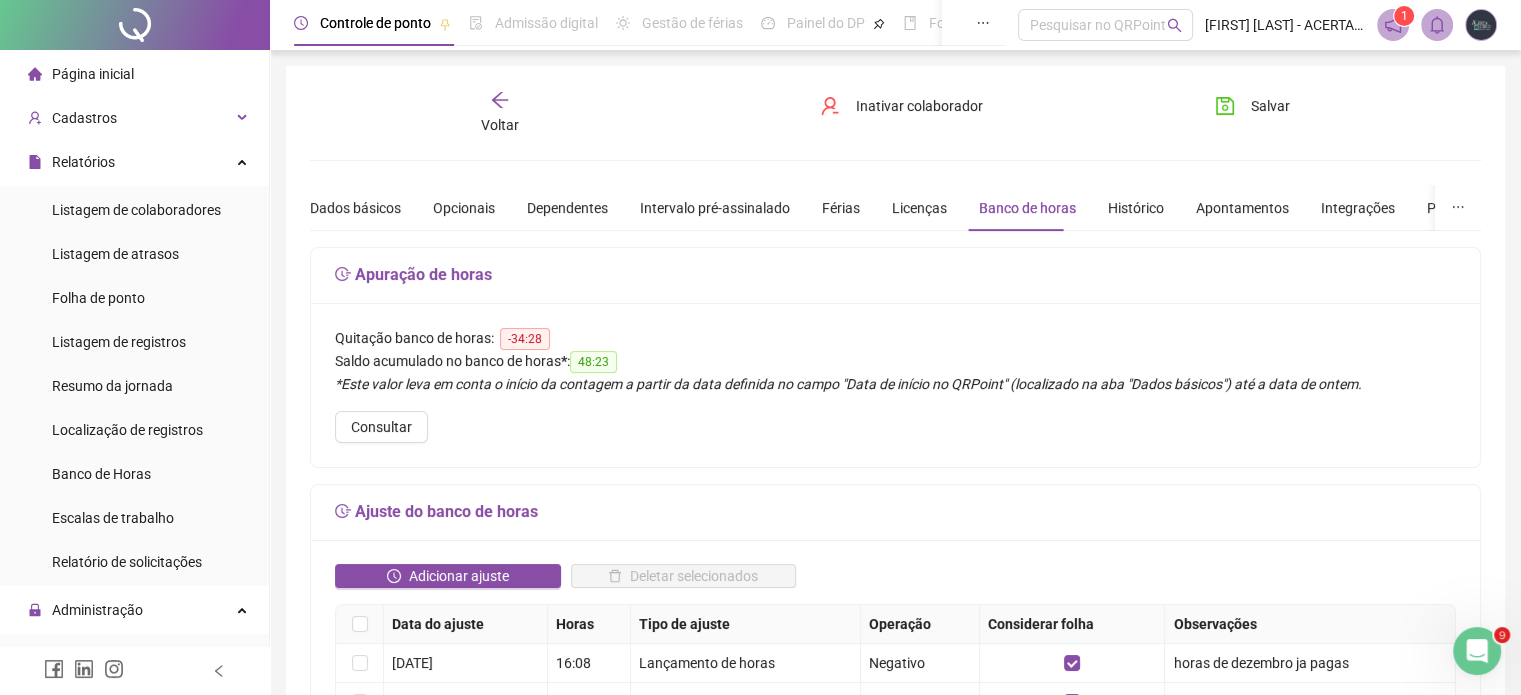 click on "Quitação banco de horas:    -34:28 Saldo acumulado no banco de horas * :   48:23 *Este valor leva em conta o início da contagem a partir da data
definida no campo "Data de início no QRPoint" (localizado na
aba "Dados básicos") até a data de ontem. Consultar" at bounding box center (895, 385) 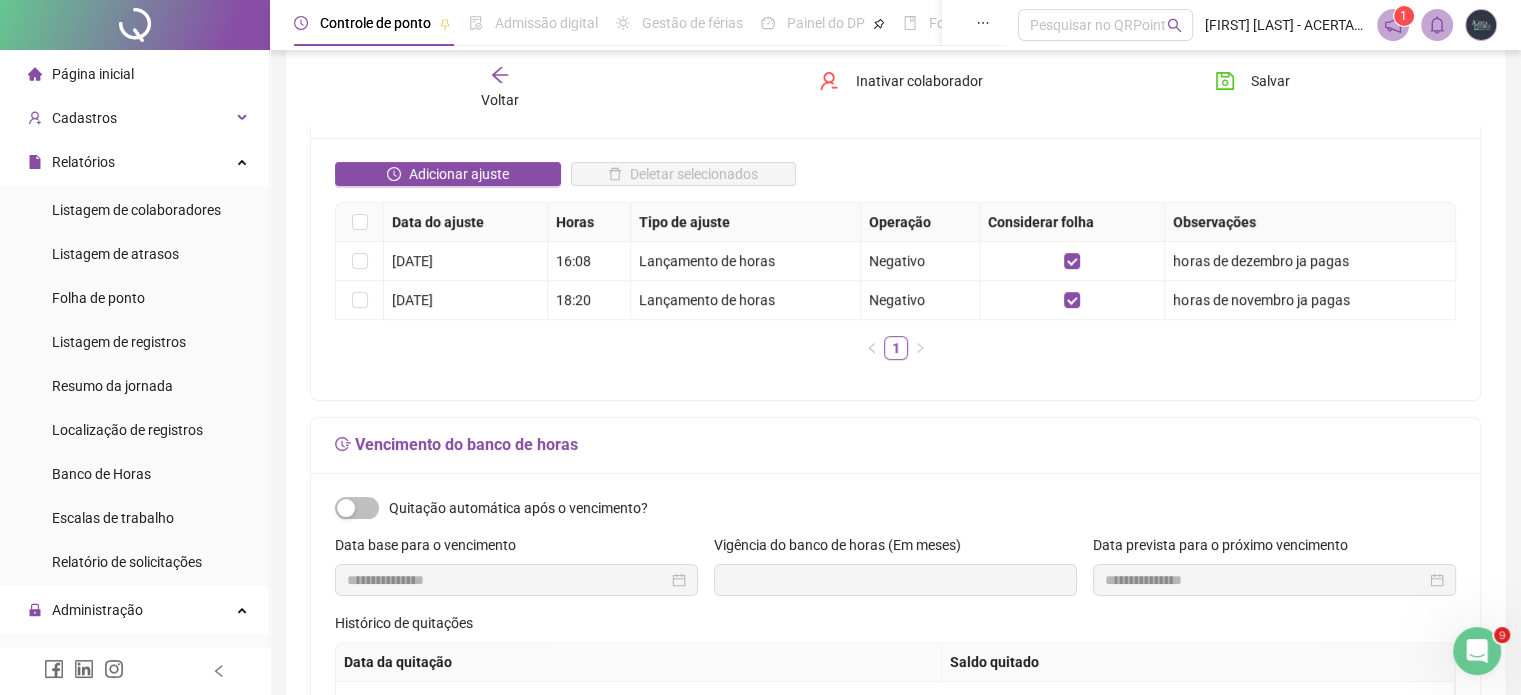 scroll, scrollTop: 400, scrollLeft: 0, axis: vertical 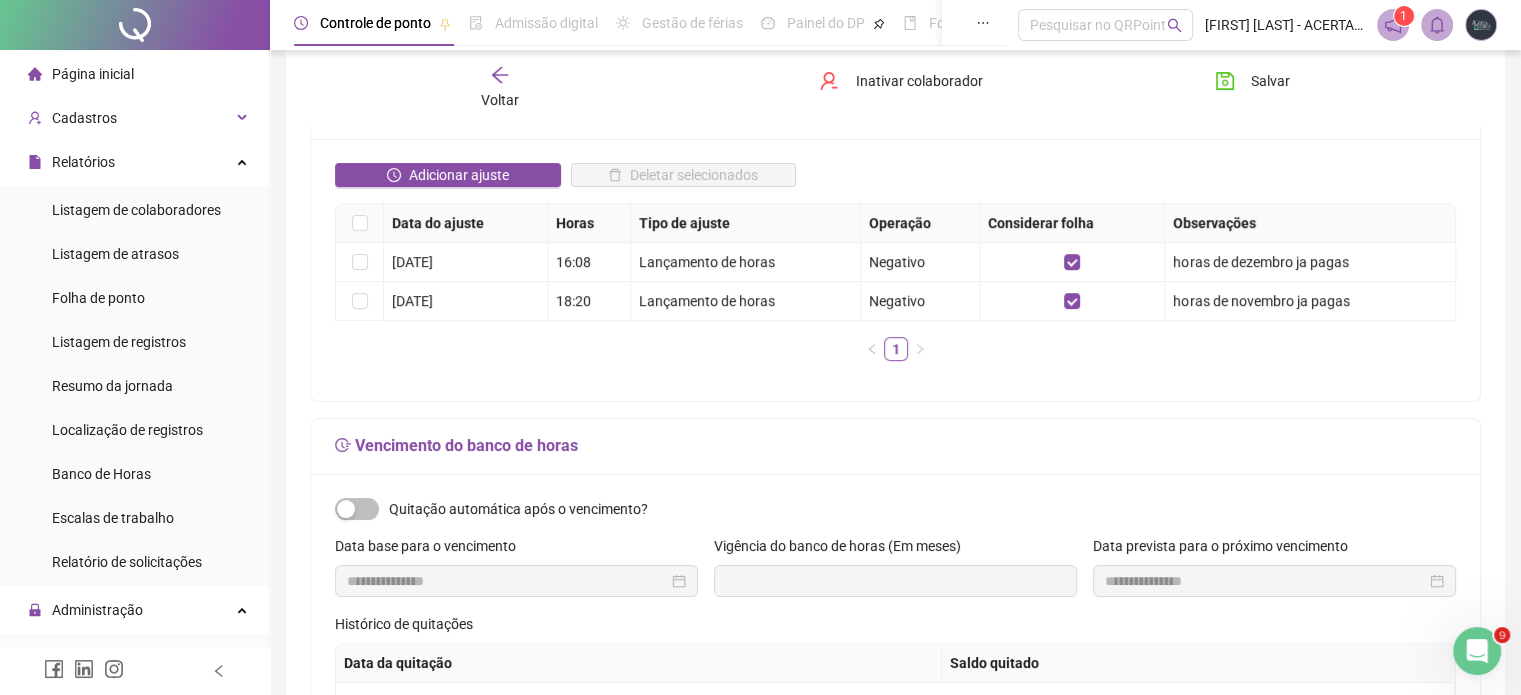 drag, startPoint x: 953, startPoint y: 366, endPoint x: 807, endPoint y: 350, distance: 146.8741 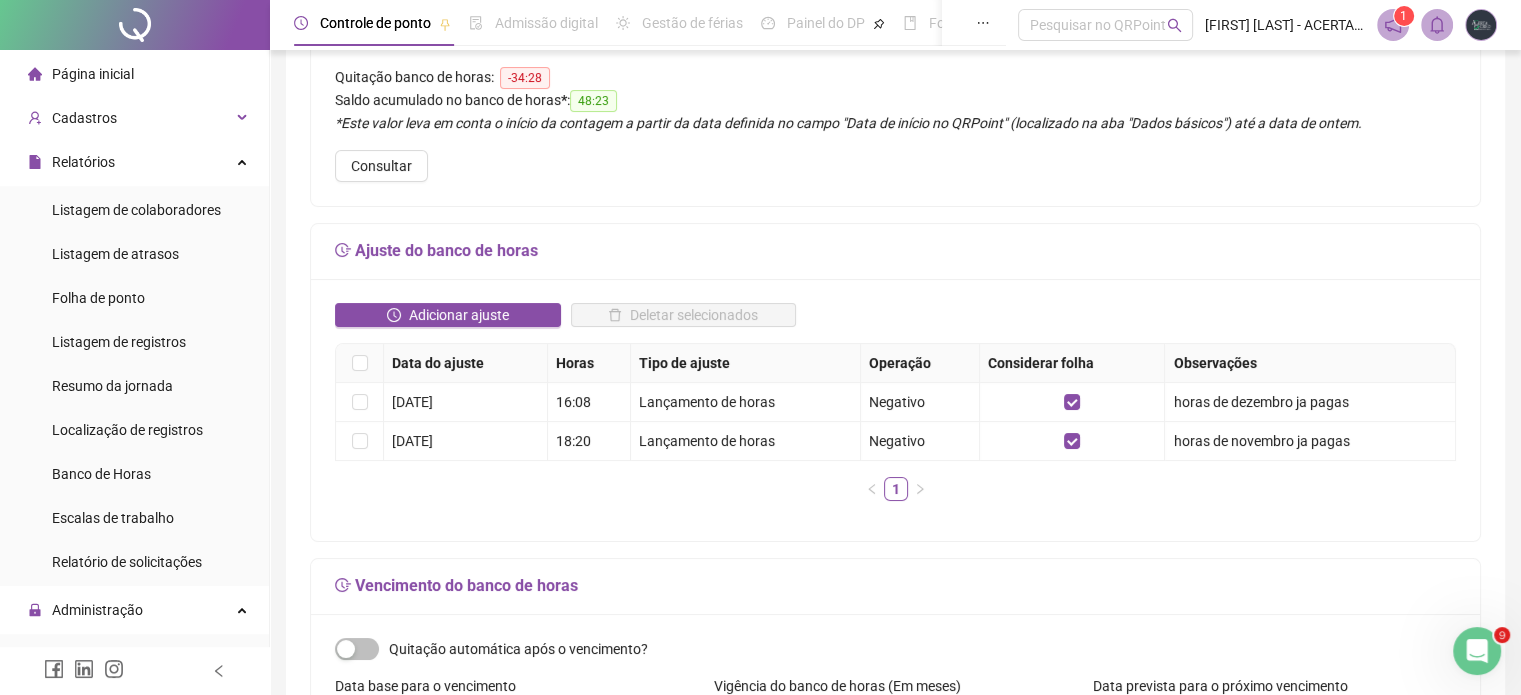 scroll, scrollTop: 0, scrollLeft: 0, axis: both 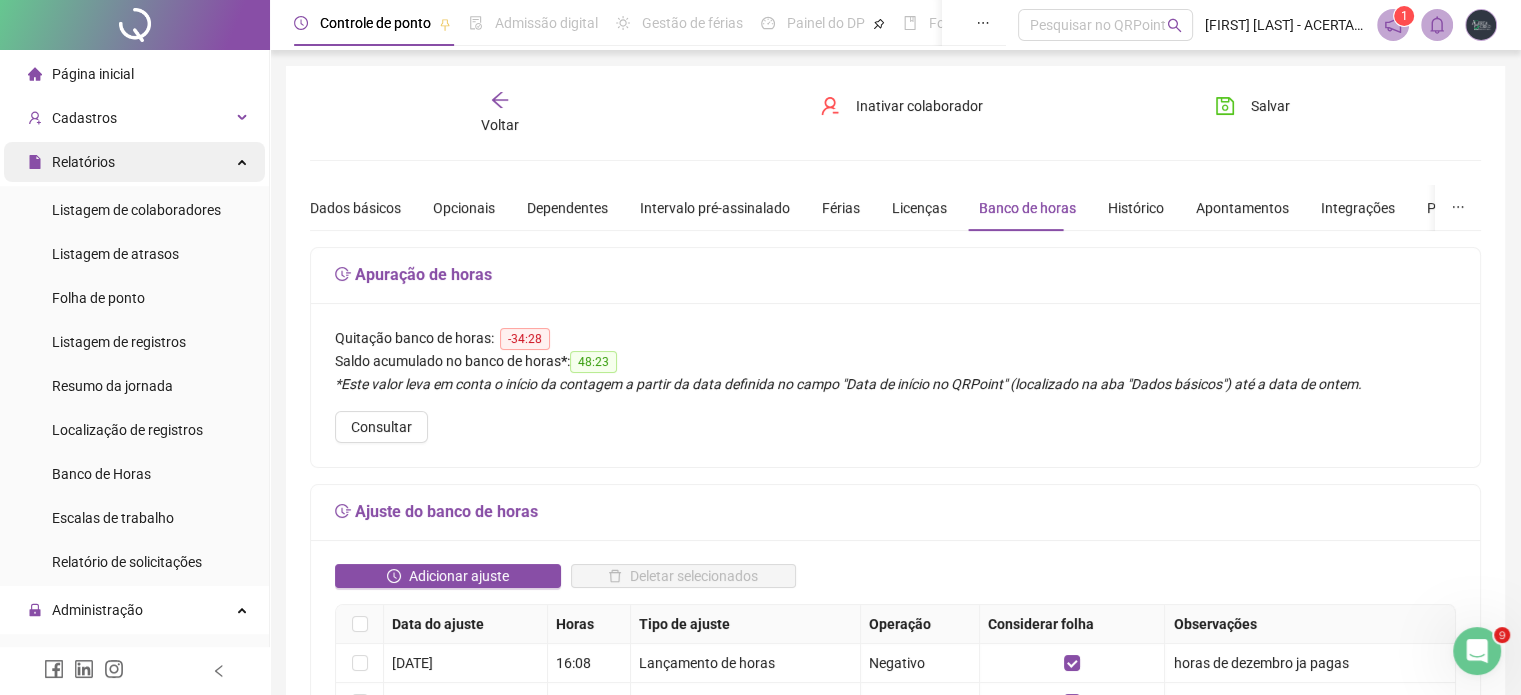 click on "Relatórios" at bounding box center [83, 162] 